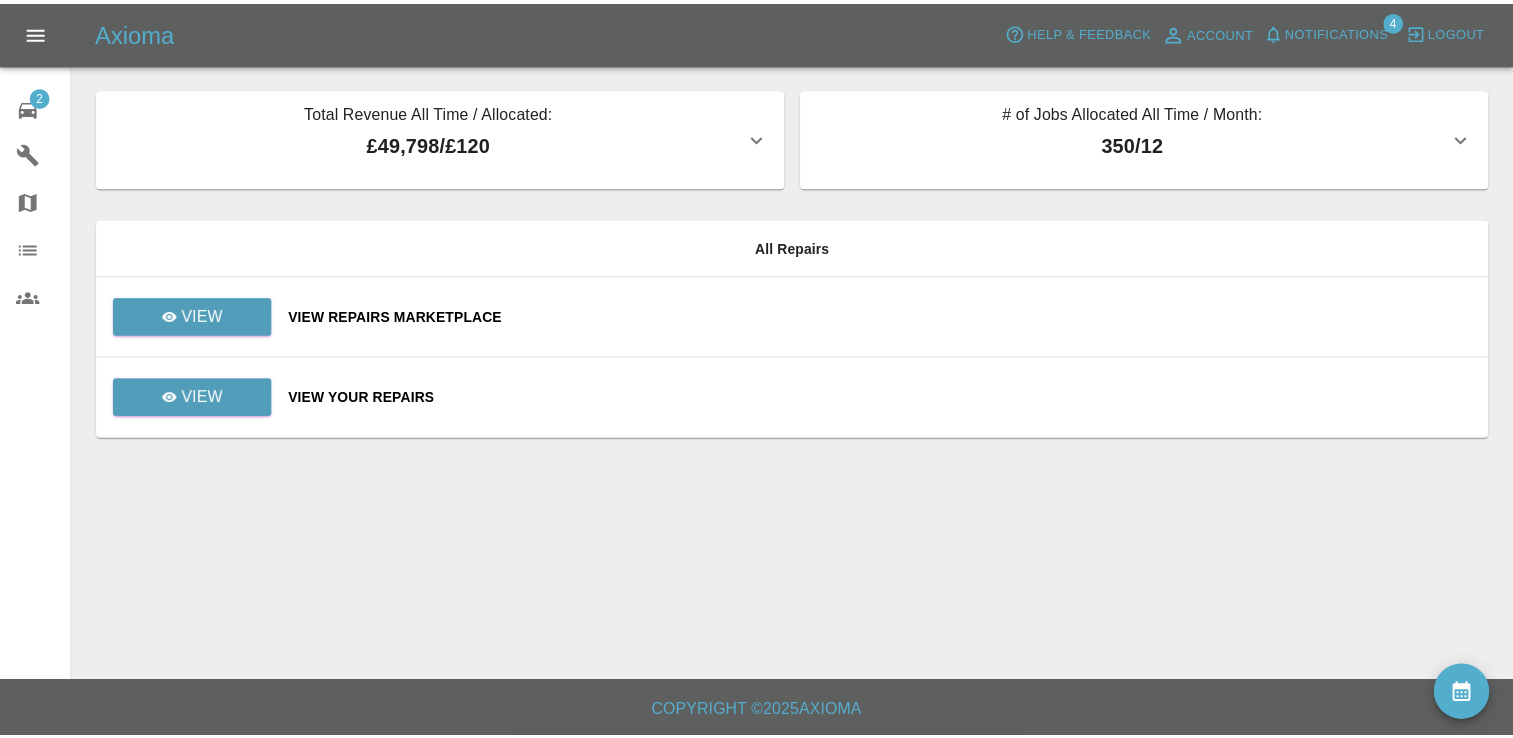 scroll, scrollTop: 0, scrollLeft: 0, axis: both 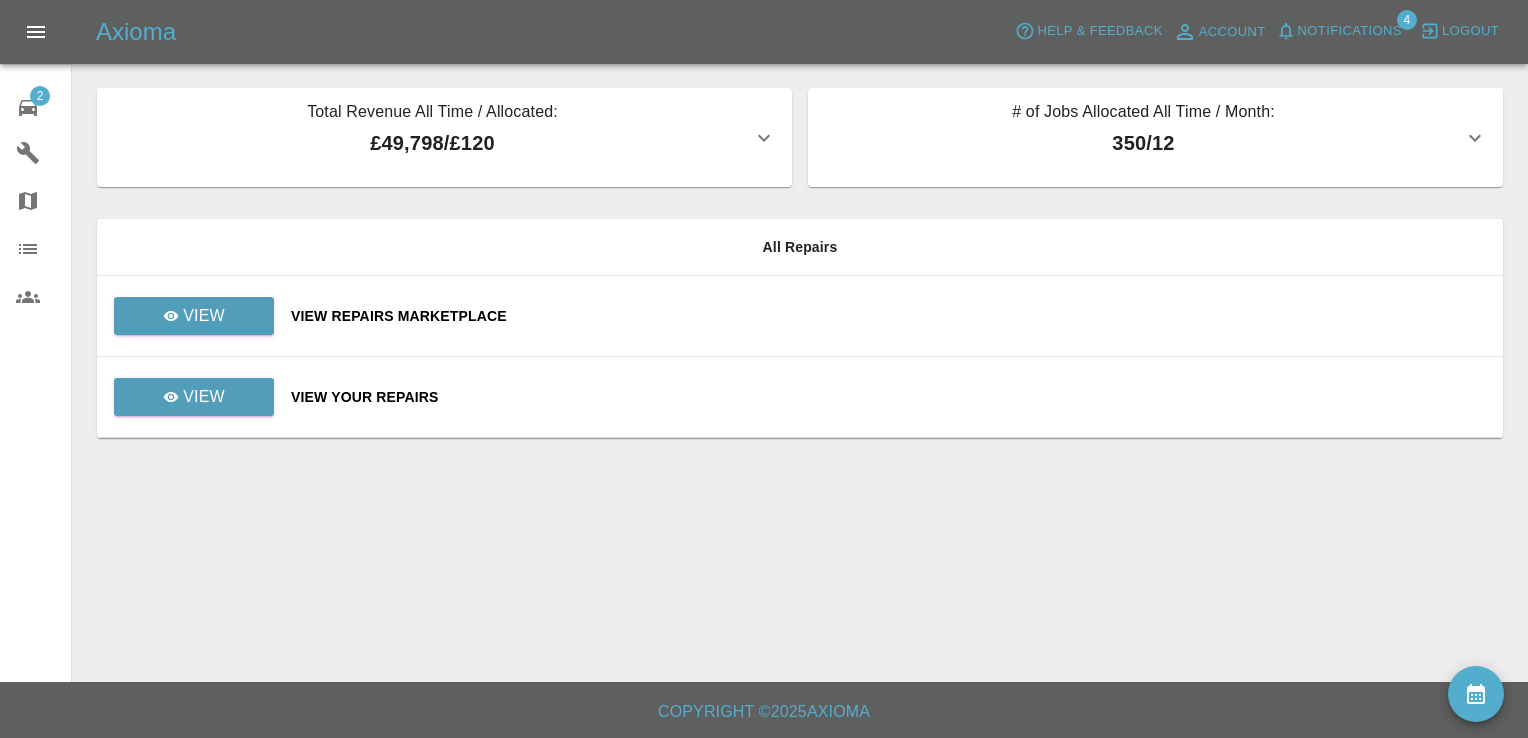 click on "View Repairs Marketplace" at bounding box center (889, 316) 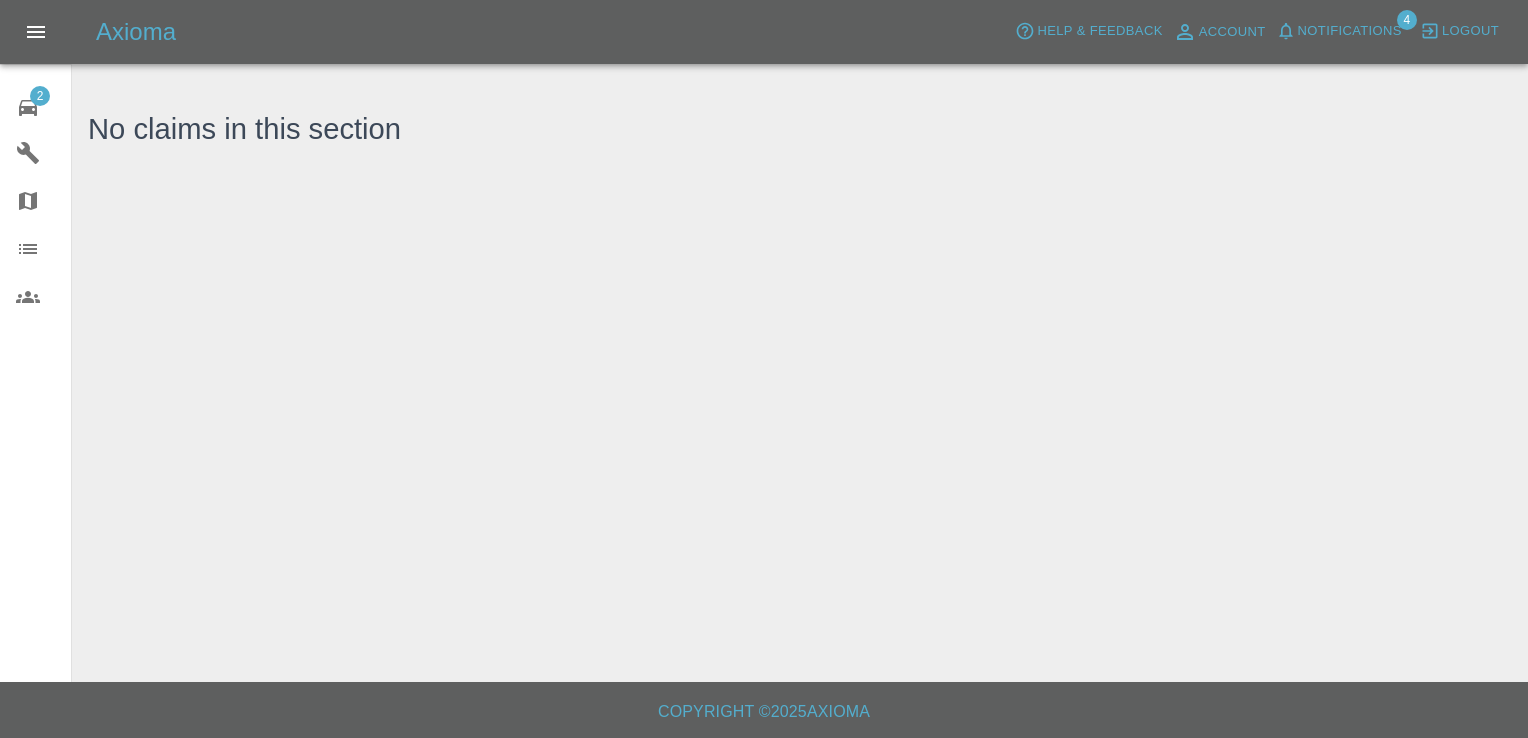 click on "2" at bounding box center (44, 105) 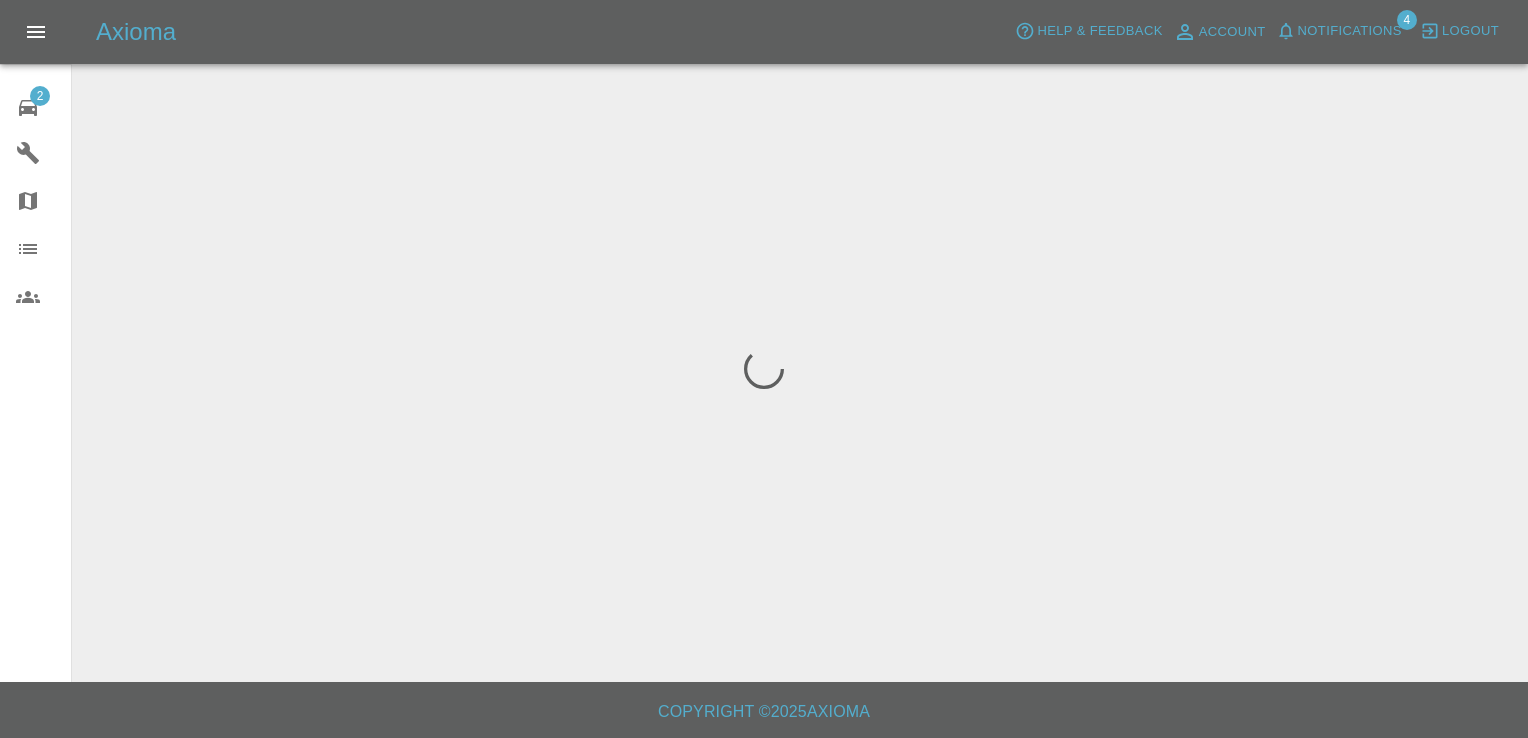 click on "2" at bounding box center (44, 105) 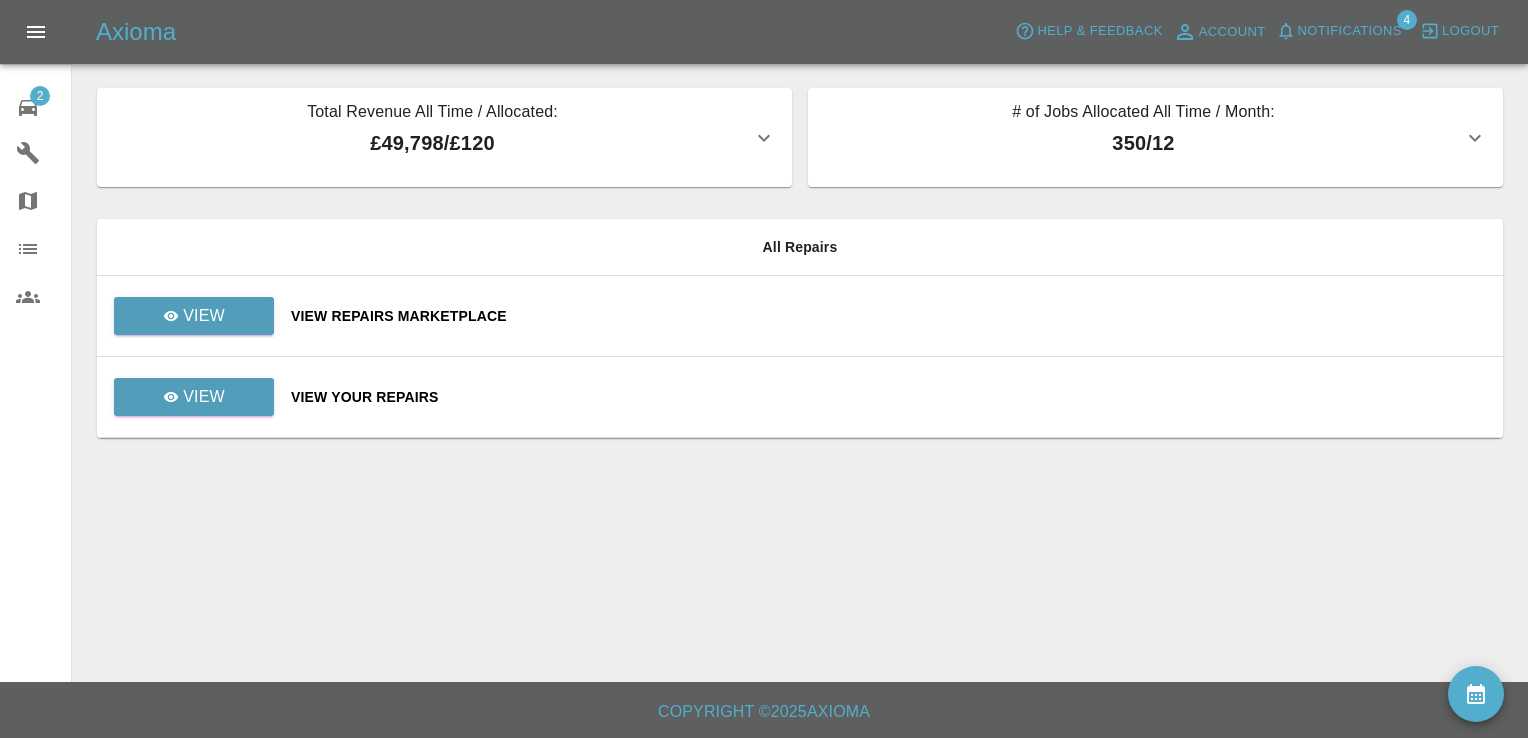 click on "View Repairs Marketplace" at bounding box center (889, 316) 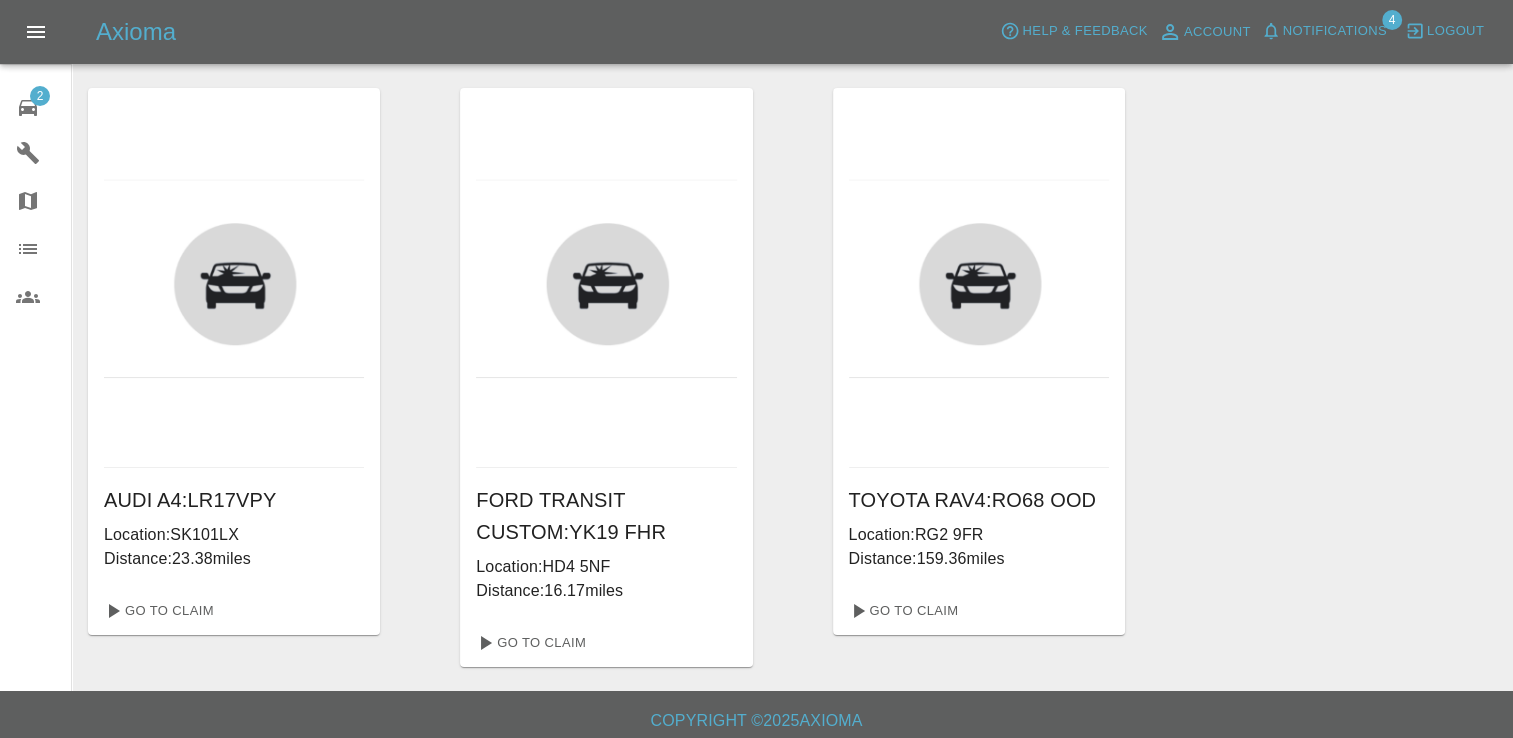 scroll, scrollTop: 9, scrollLeft: 0, axis: vertical 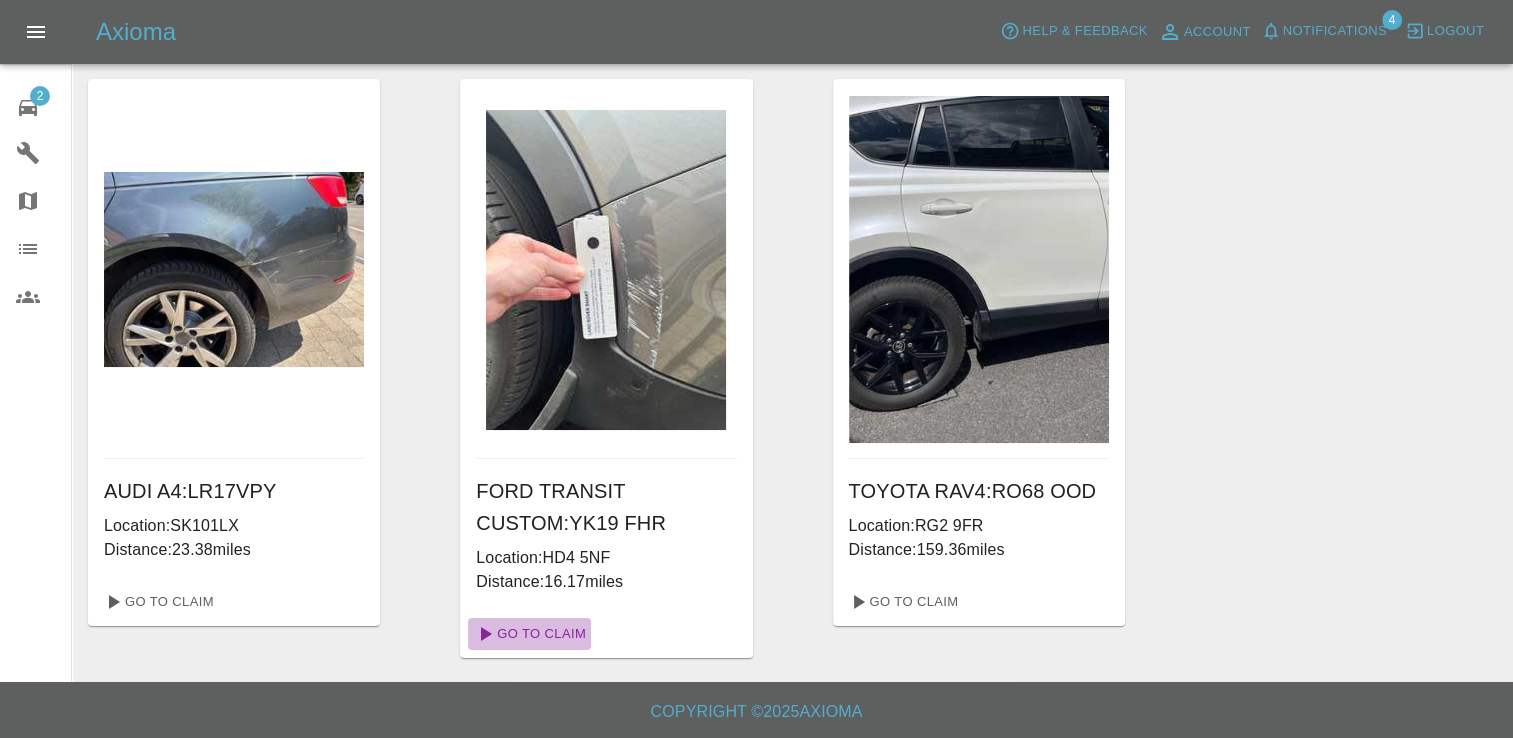 click on "Go To Claim" at bounding box center (529, 634) 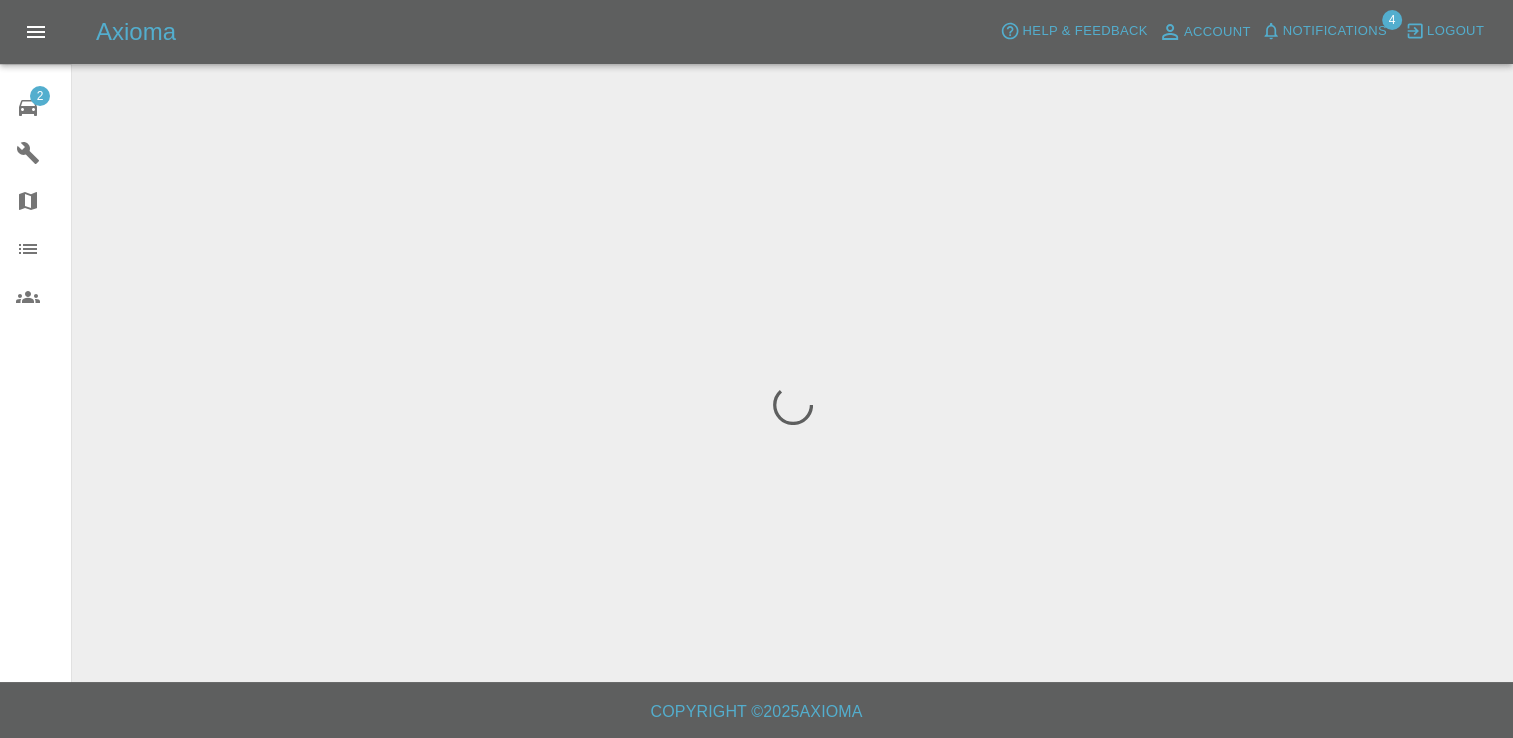 scroll, scrollTop: 0, scrollLeft: 0, axis: both 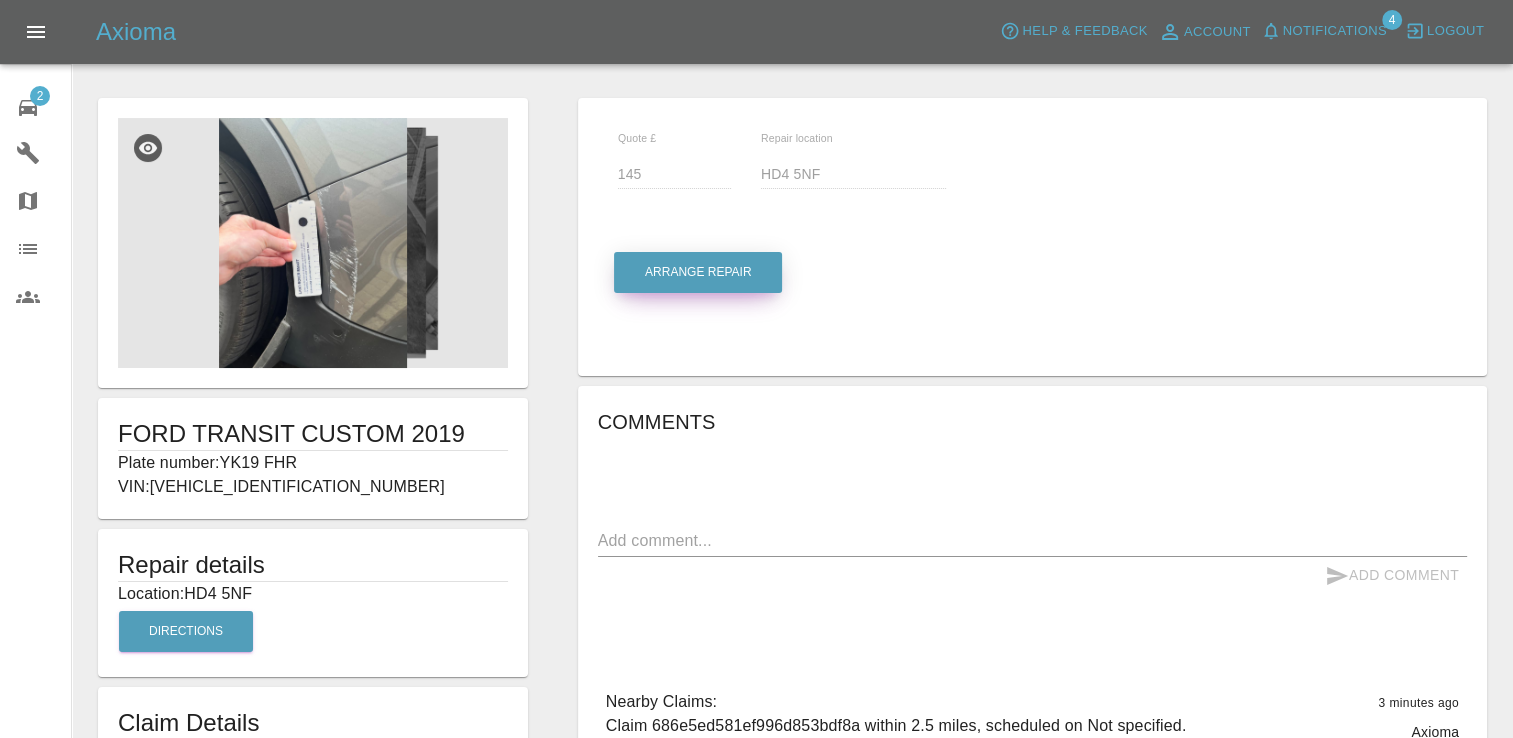 click on "Arrange Repair" at bounding box center (698, 272) 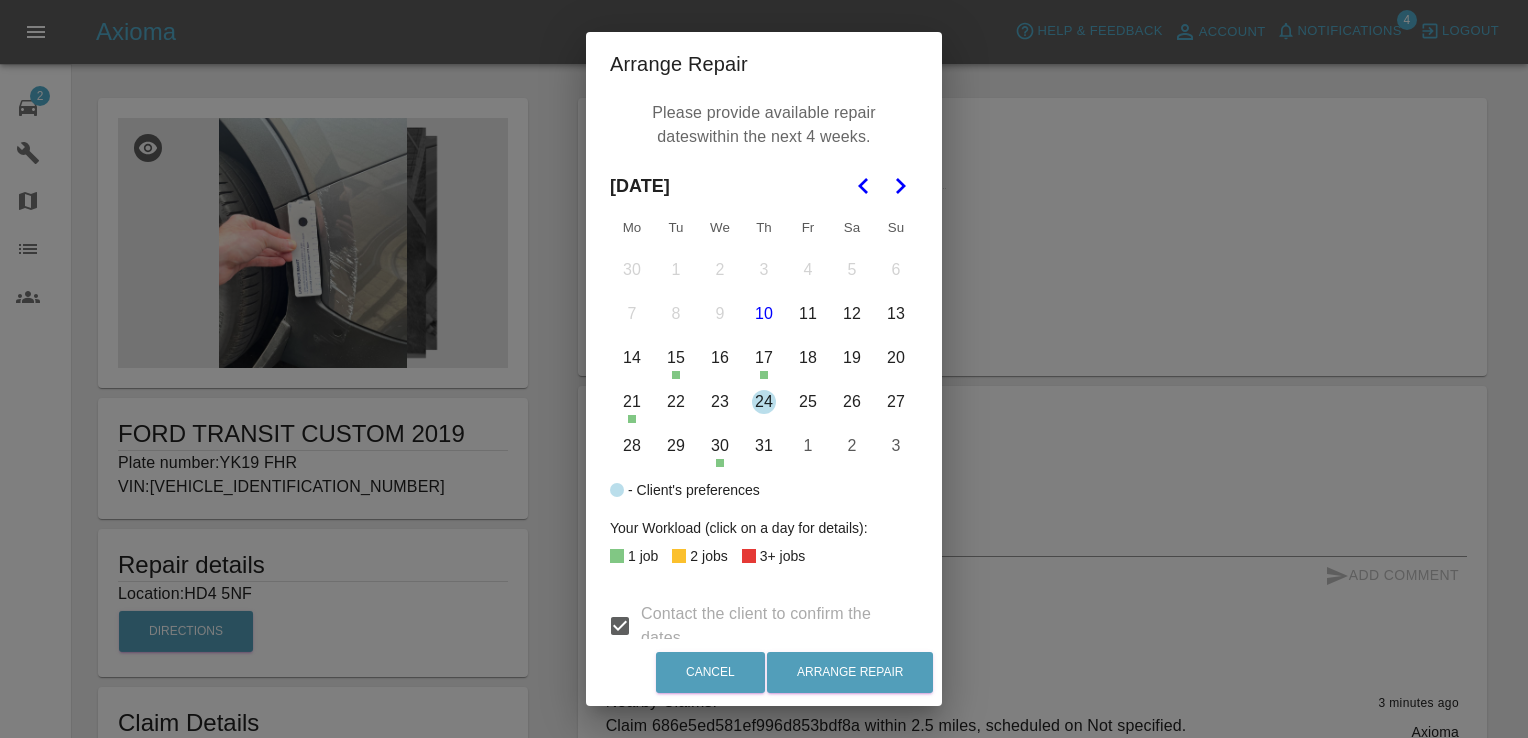 click on "28" at bounding box center [632, 446] 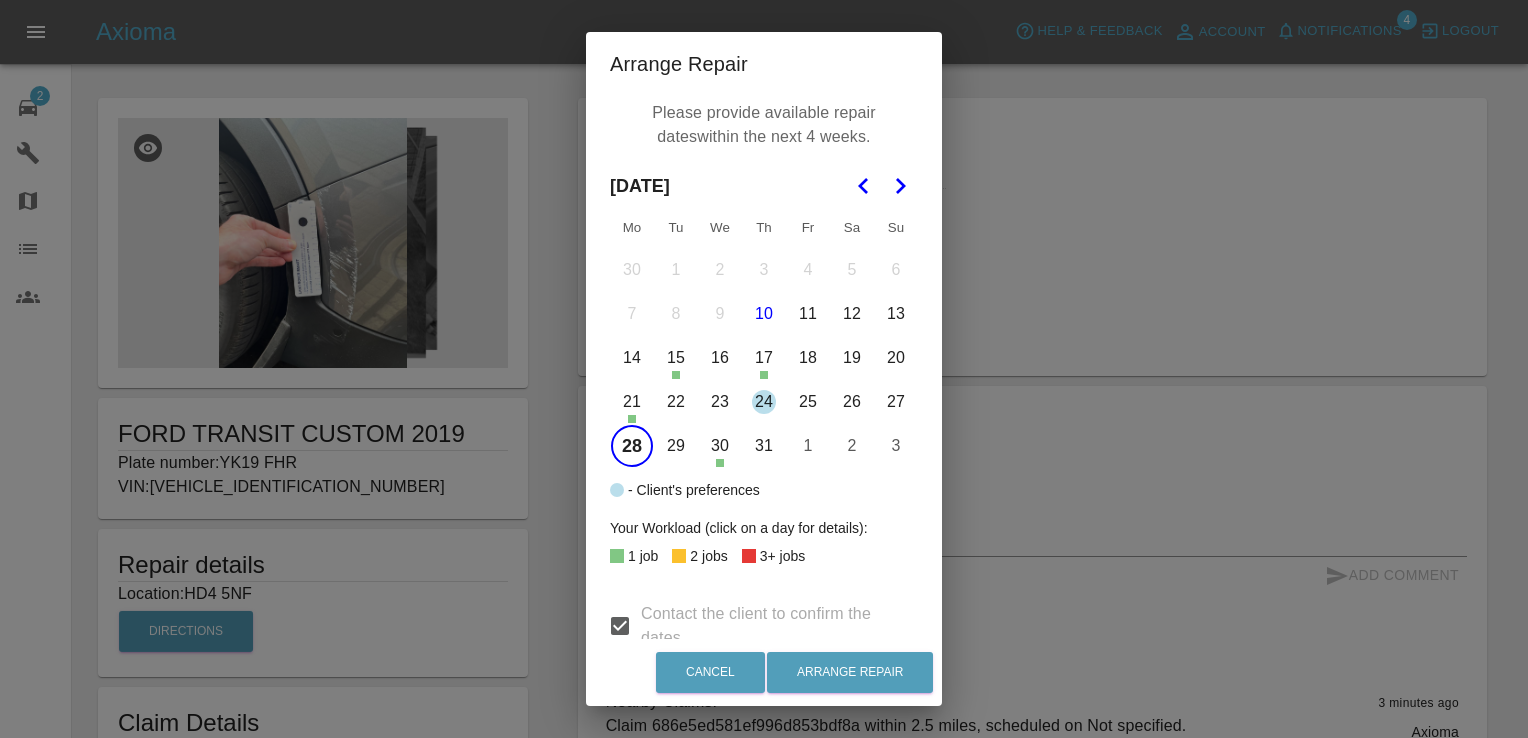 click on "29" at bounding box center [676, 446] 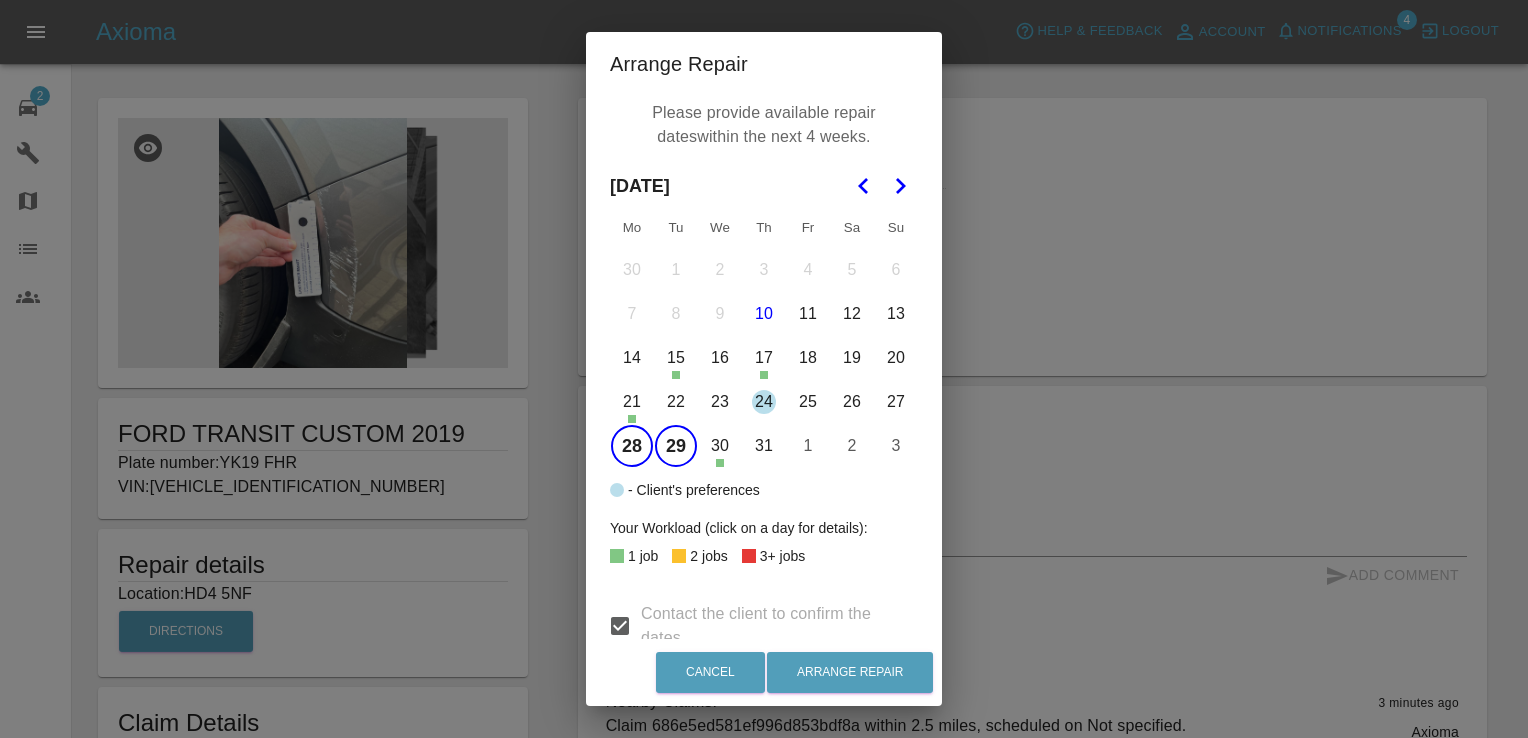 click on "30" at bounding box center (720, 446) 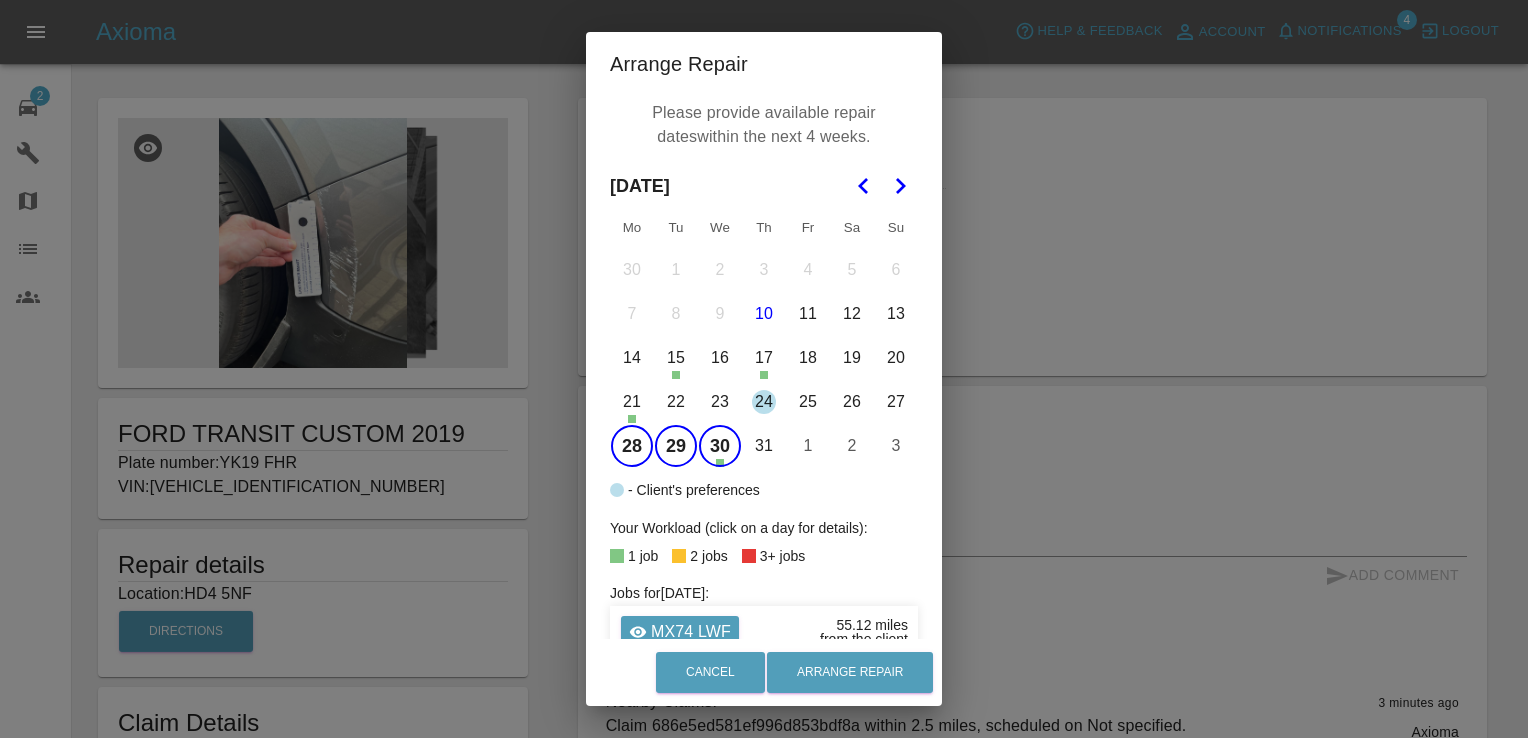 click on "31" at bounding box center [764, 446] 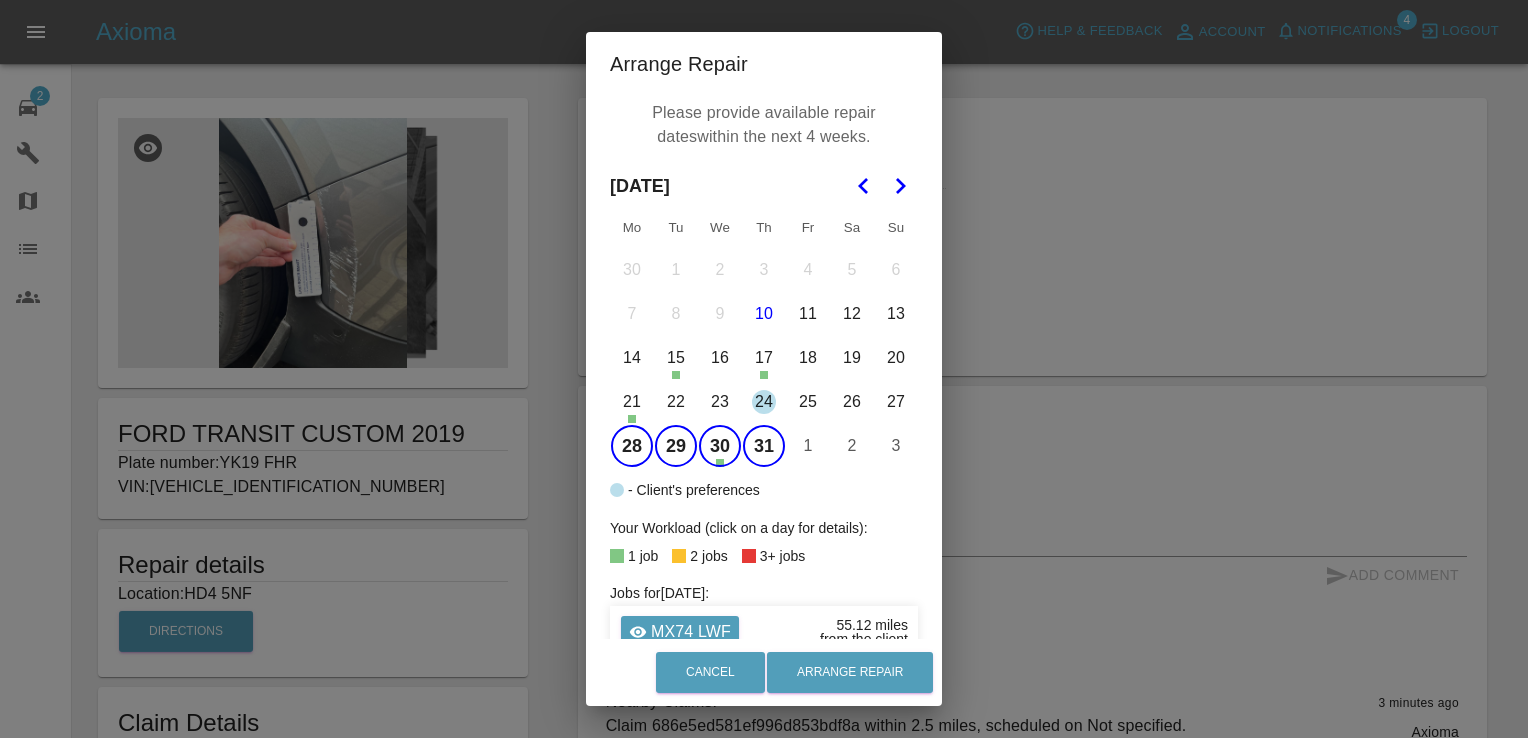 click on "23" at bounding box center [720, 402] 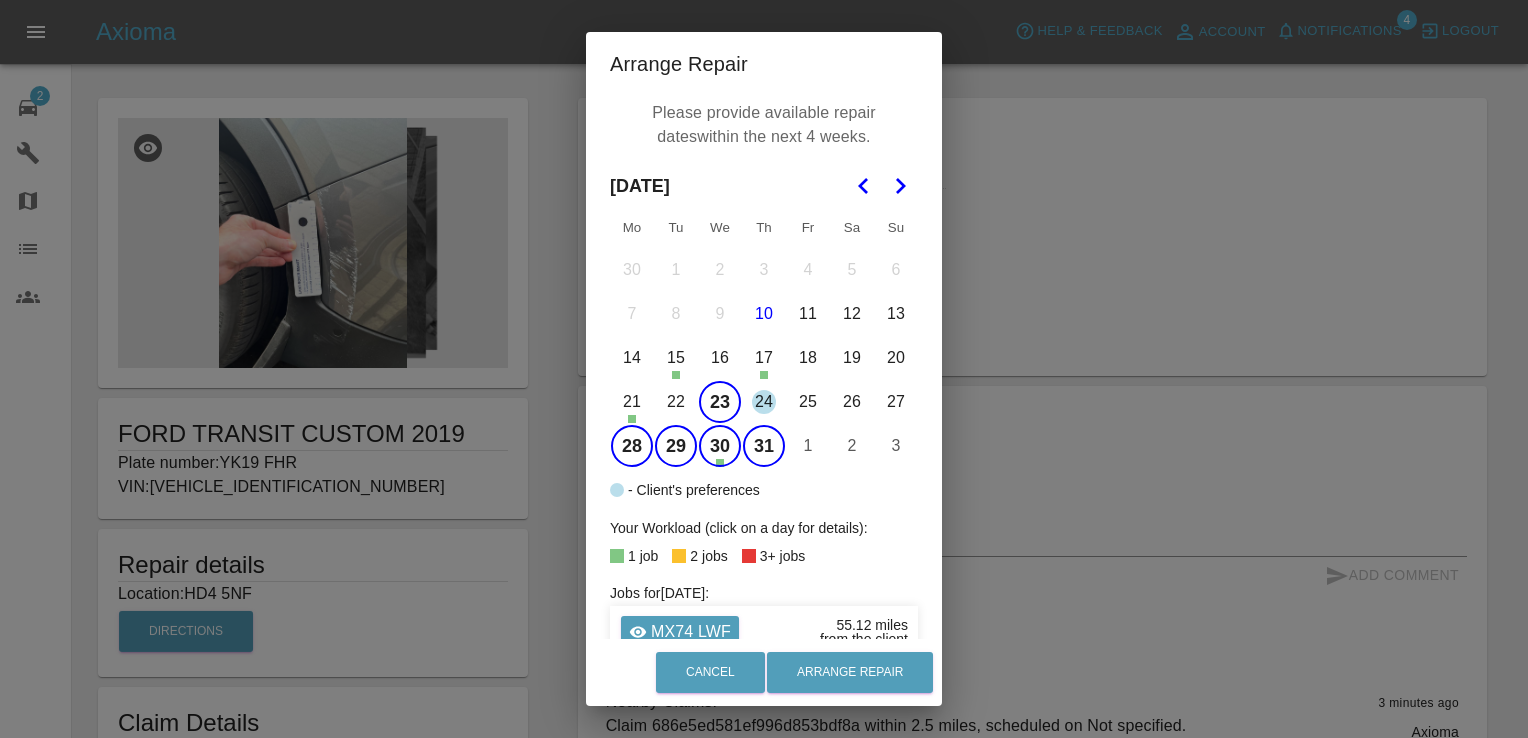 click on "24" at bounding box center [764, 402] 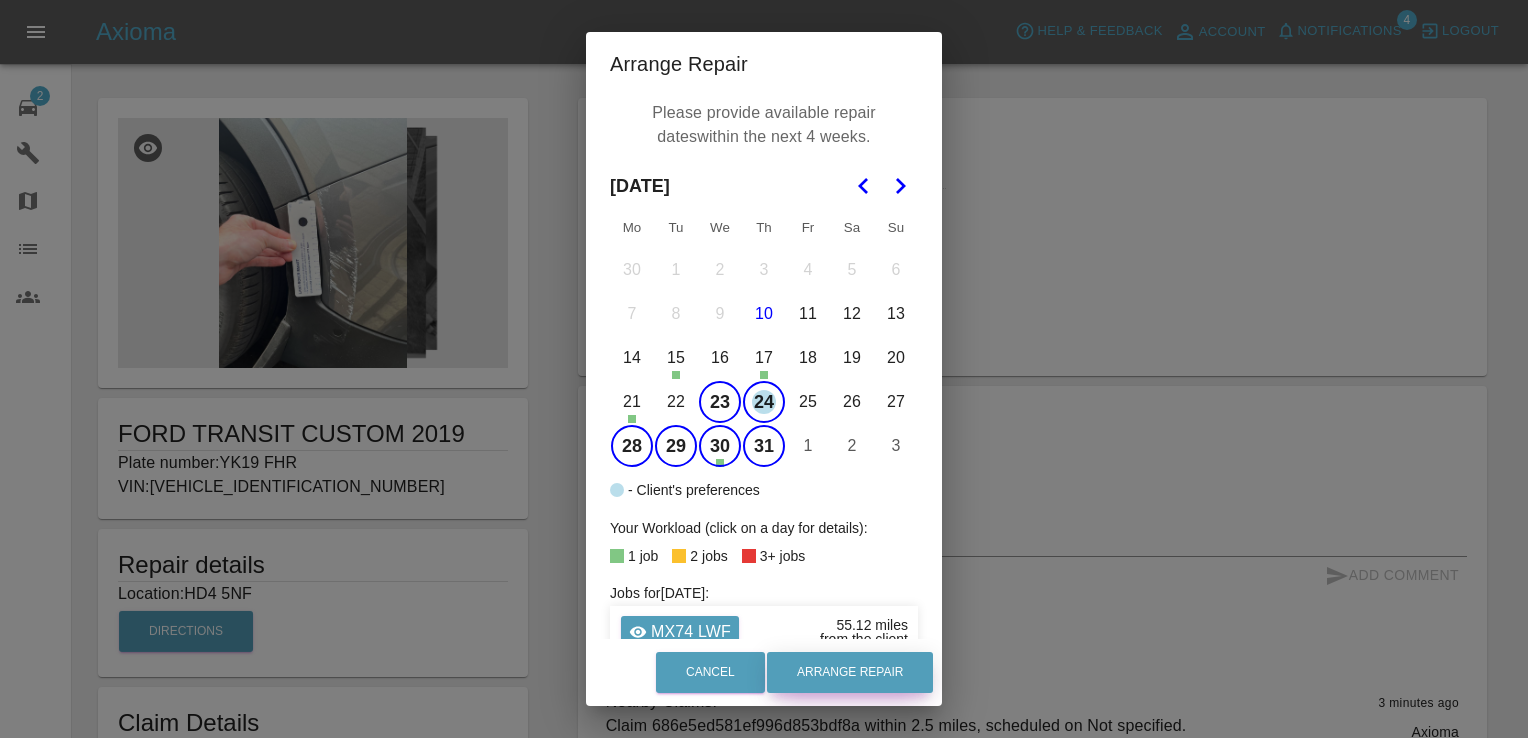click on "Arrange Repair" at bounding box center [850, 672] 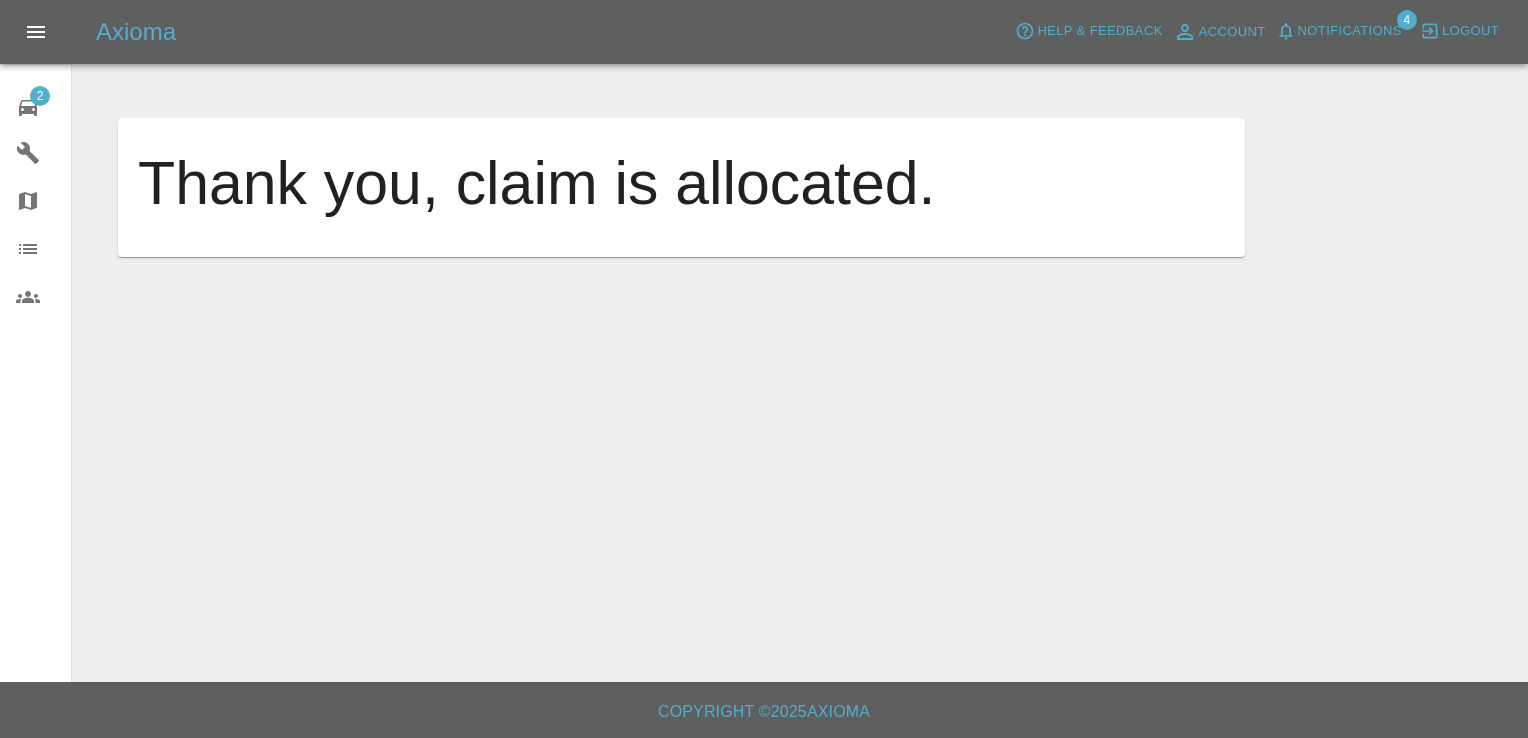 click on "2 Repair home" at bounding box center (35, 105) 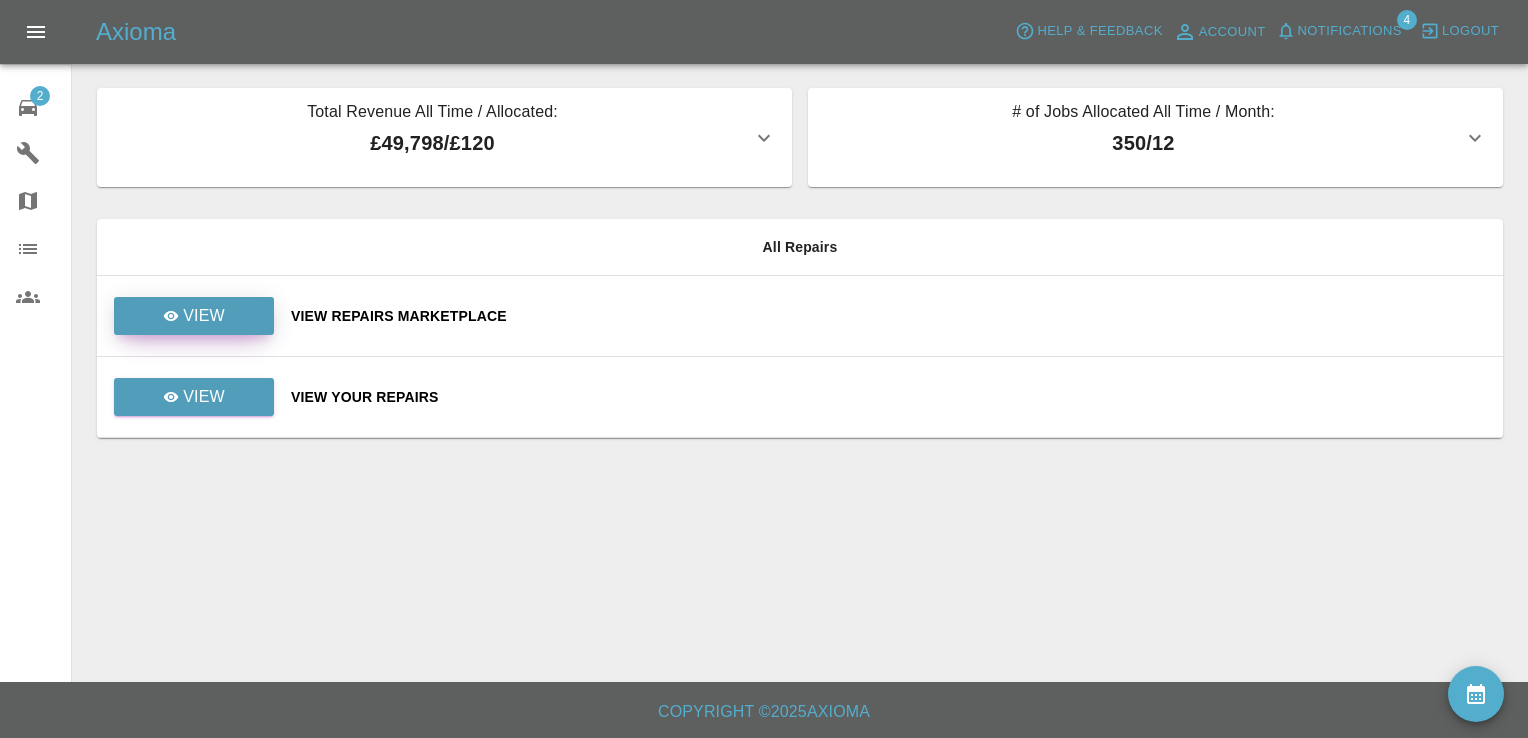 click on "View" at bounding box center (194, 316) 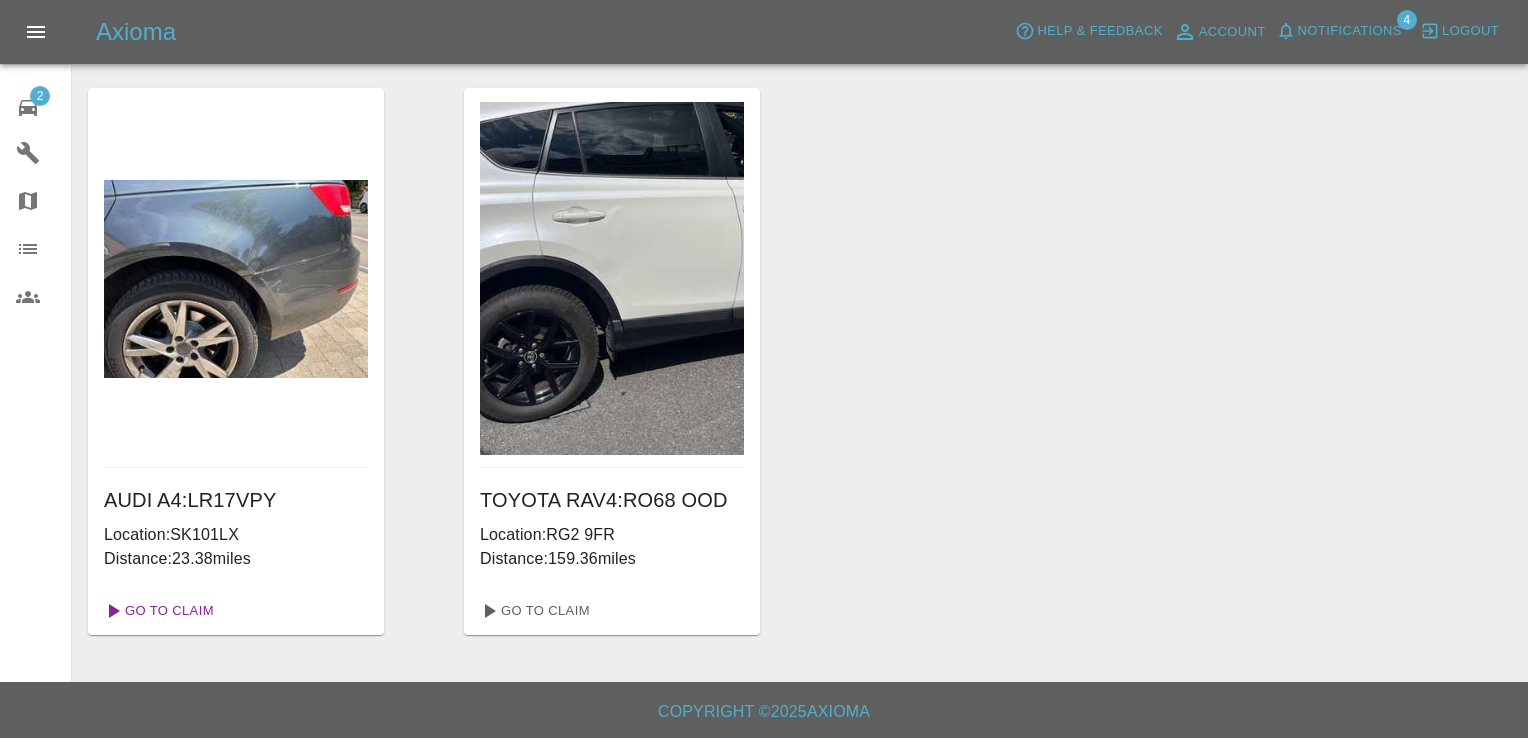 click on "Go To Claim" at bounding box center (157, 611) 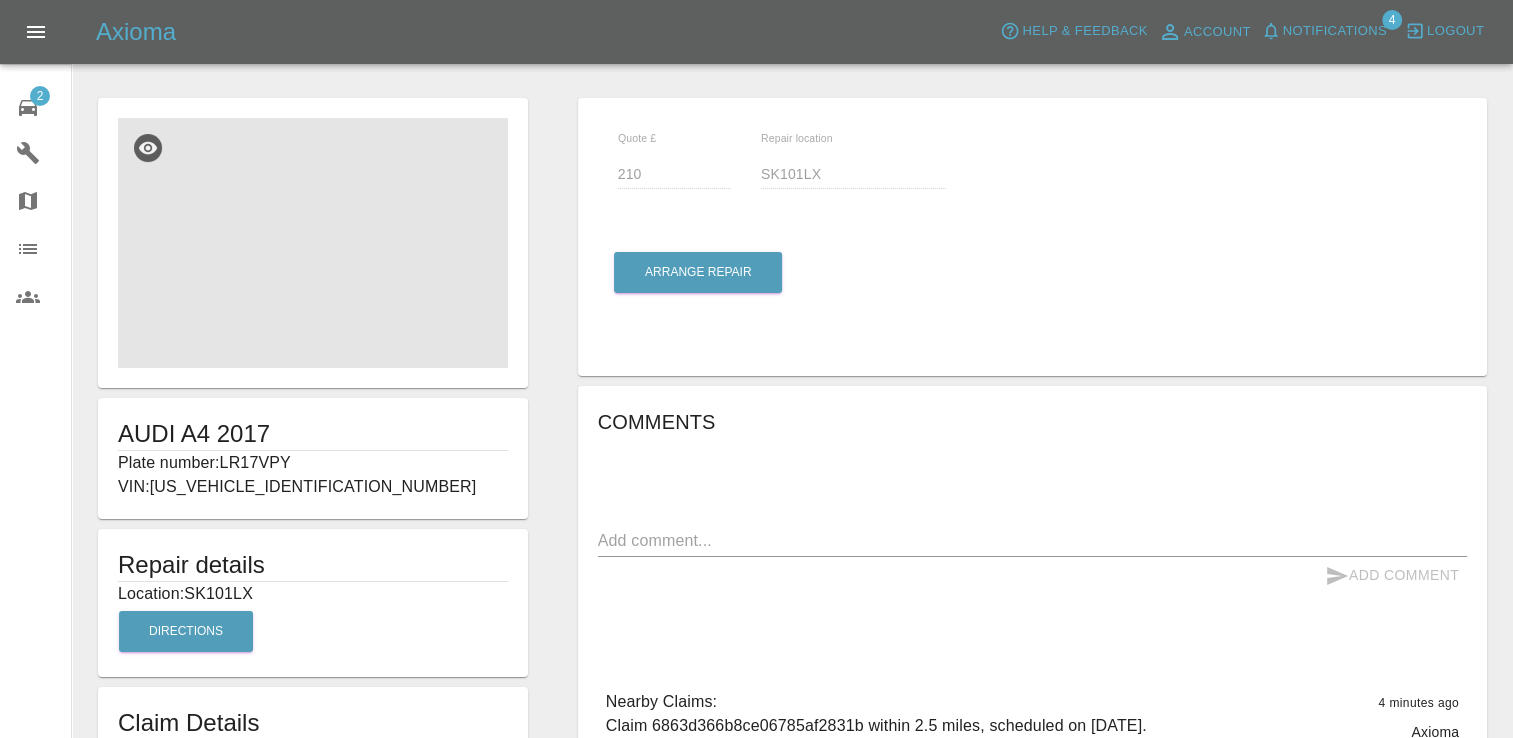 click on "2 Repair home Garages Map Organization Users" at bounding box center [36, 369] 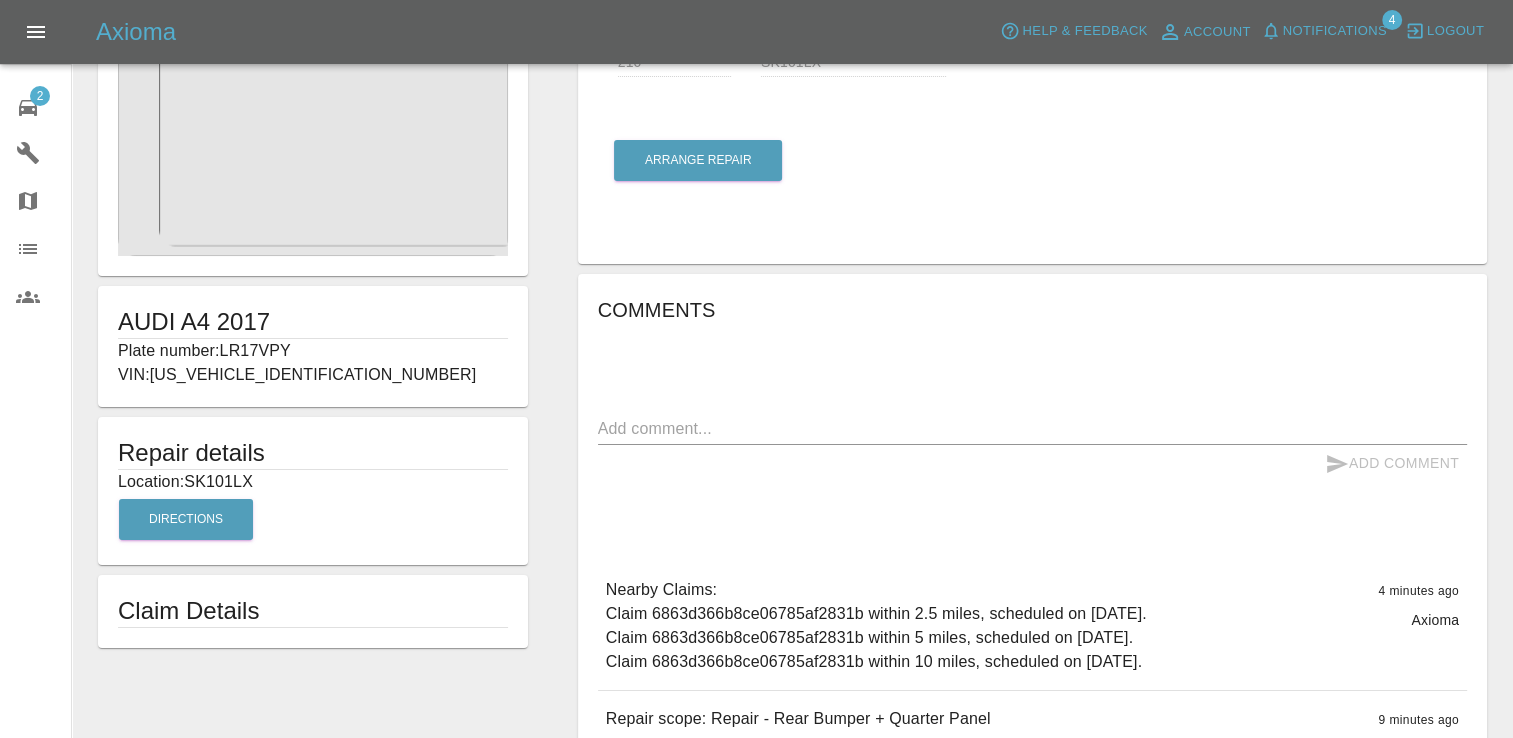 scroll, scrollTop: 0, scrollLeft: 0, axis: both 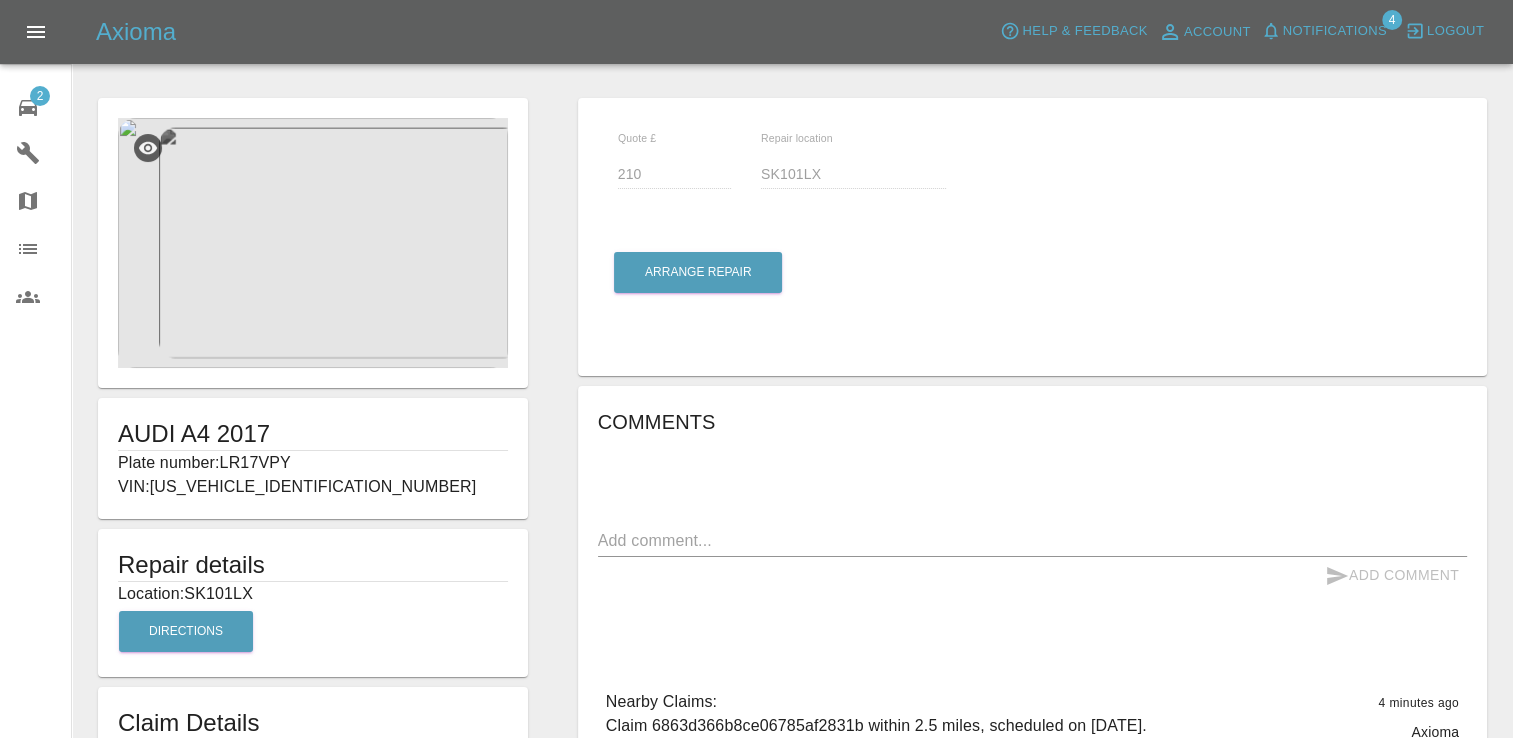 click at bounding box center [313, 243] 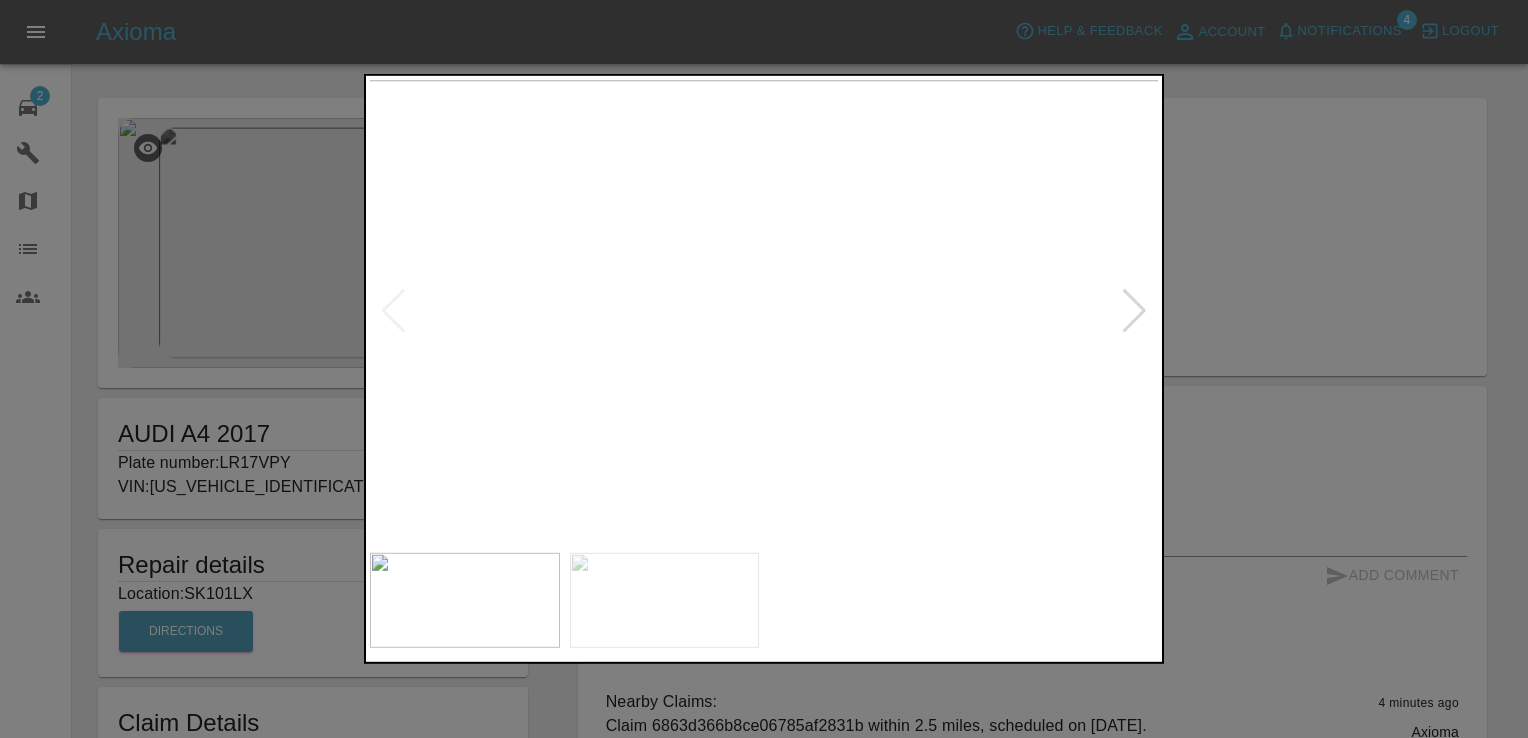click at bounding box center [764, 369] 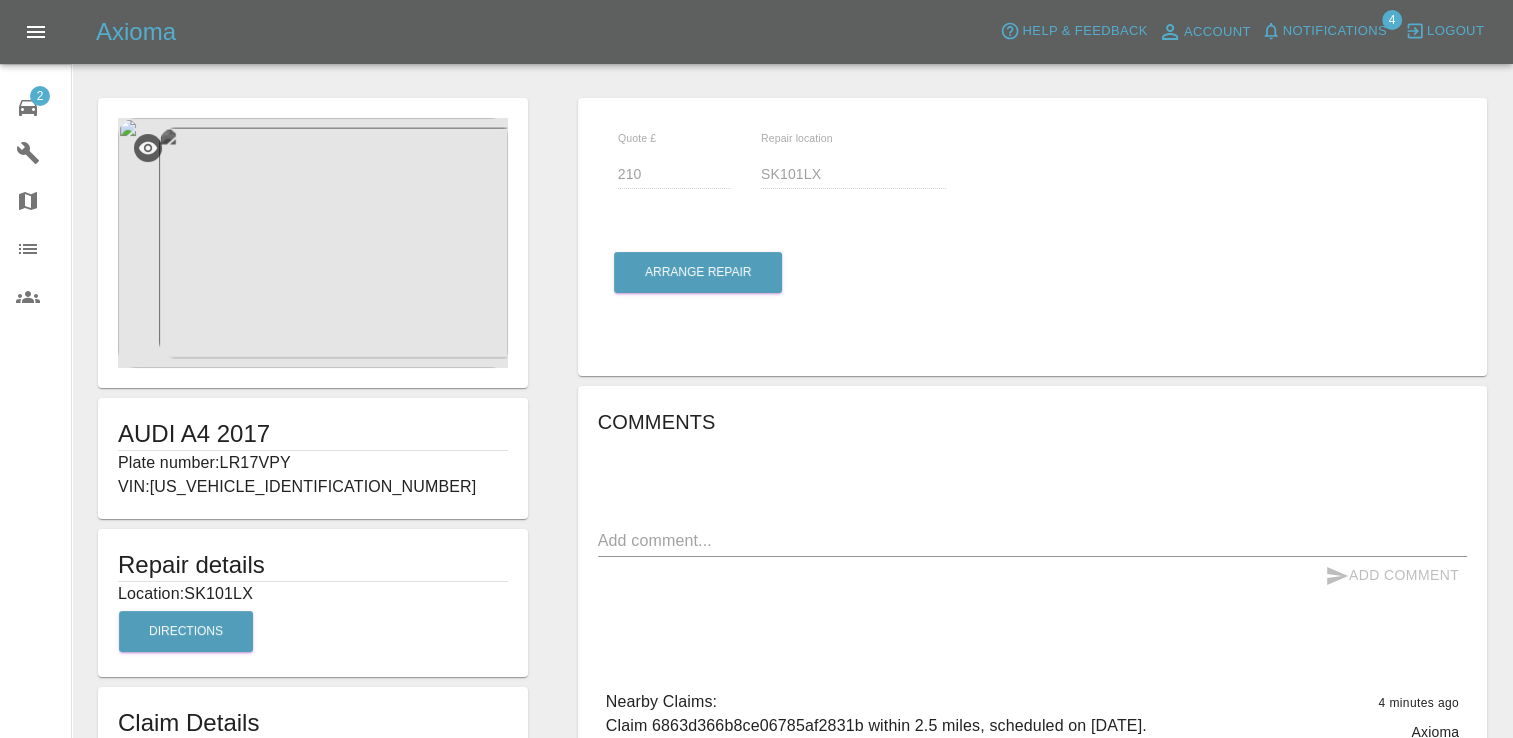 click on "2" at bounding box center [40, 96] 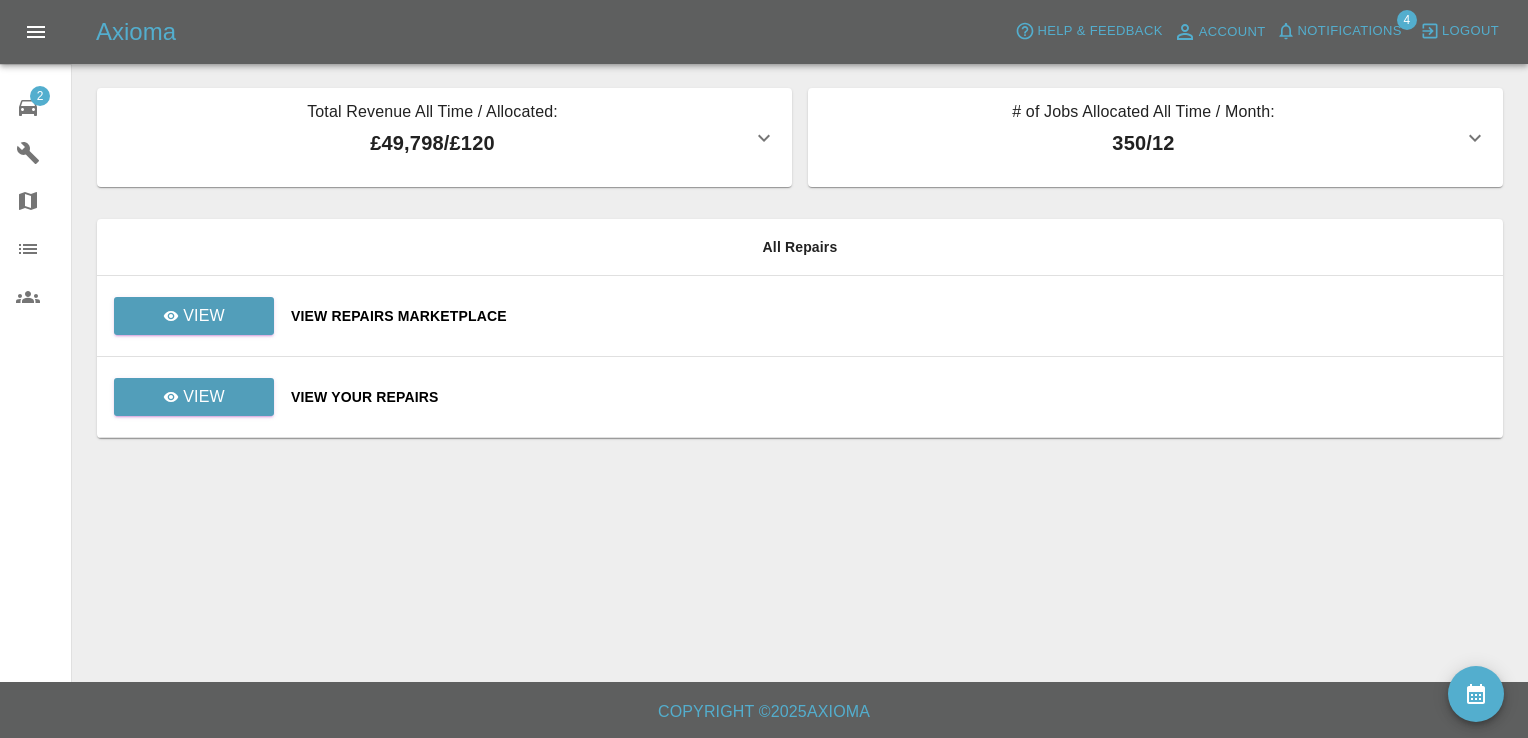 click on "View Your Repairs" at bounding box center [889, 397] 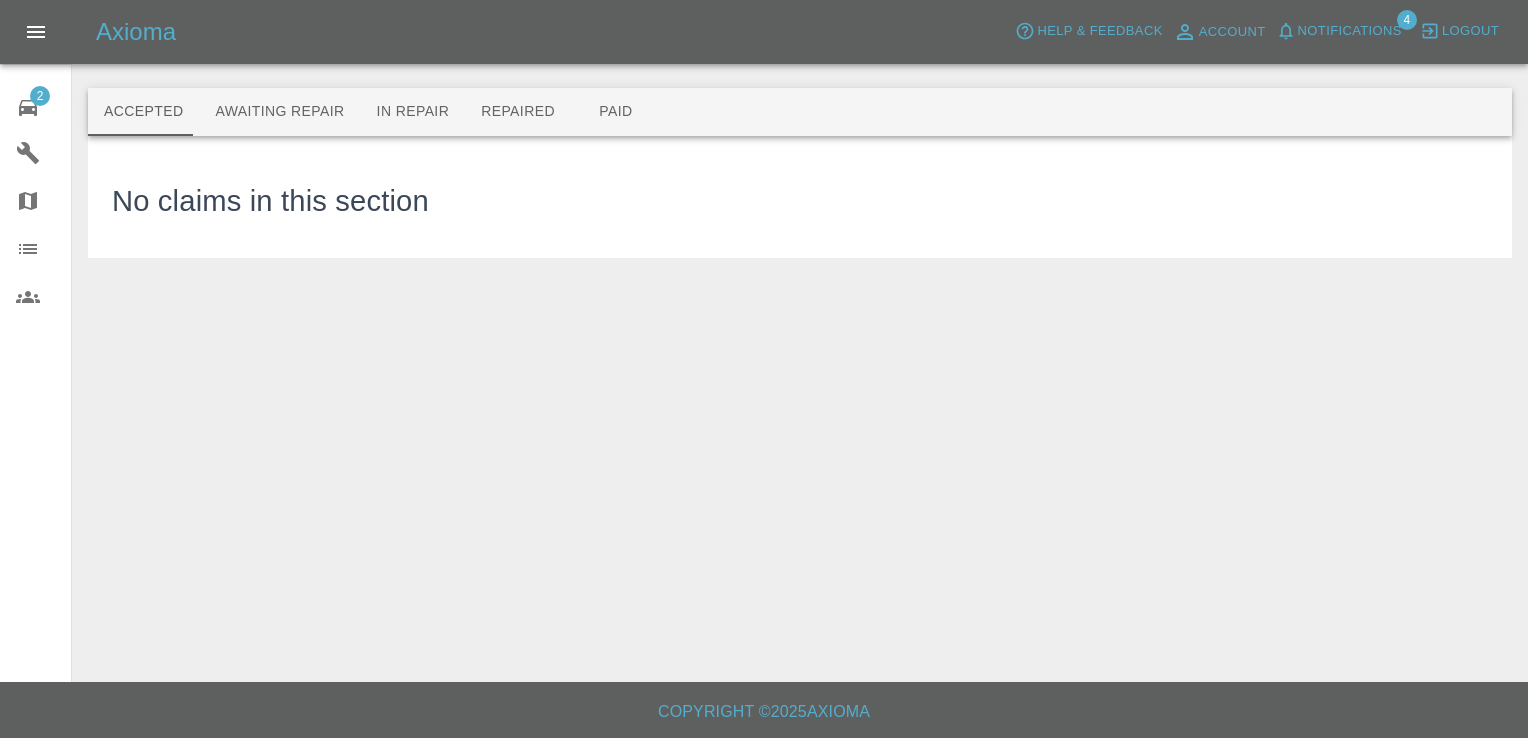 click on "Awaiting Repair" at bounding box center (279, 112) 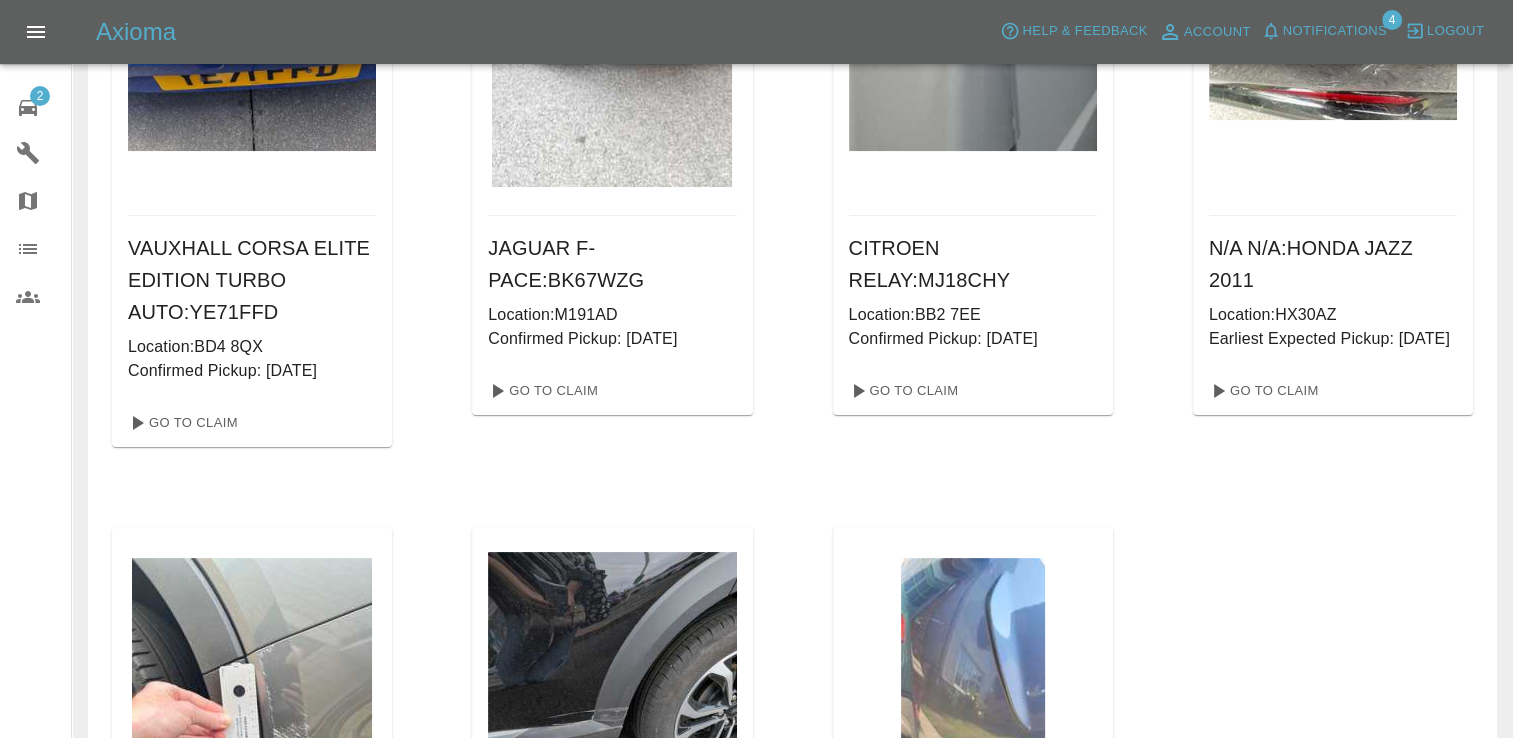 scroll, scrollTop: 322, scrollLeft: 0, axis: vertical 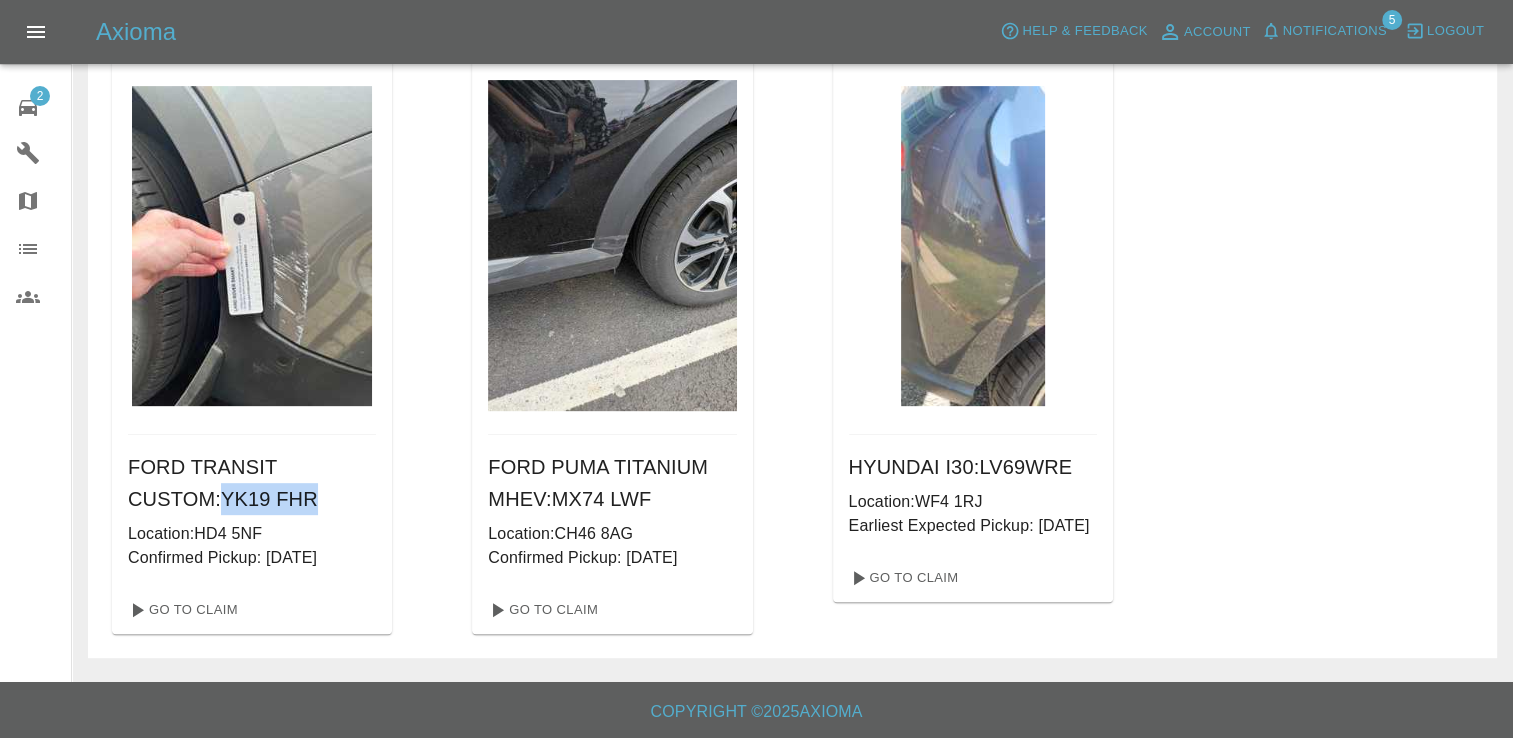 drag, startPoint x: 222, startPoint y: 501, endPoint x: 125, endPoint y: 501, distance: 97 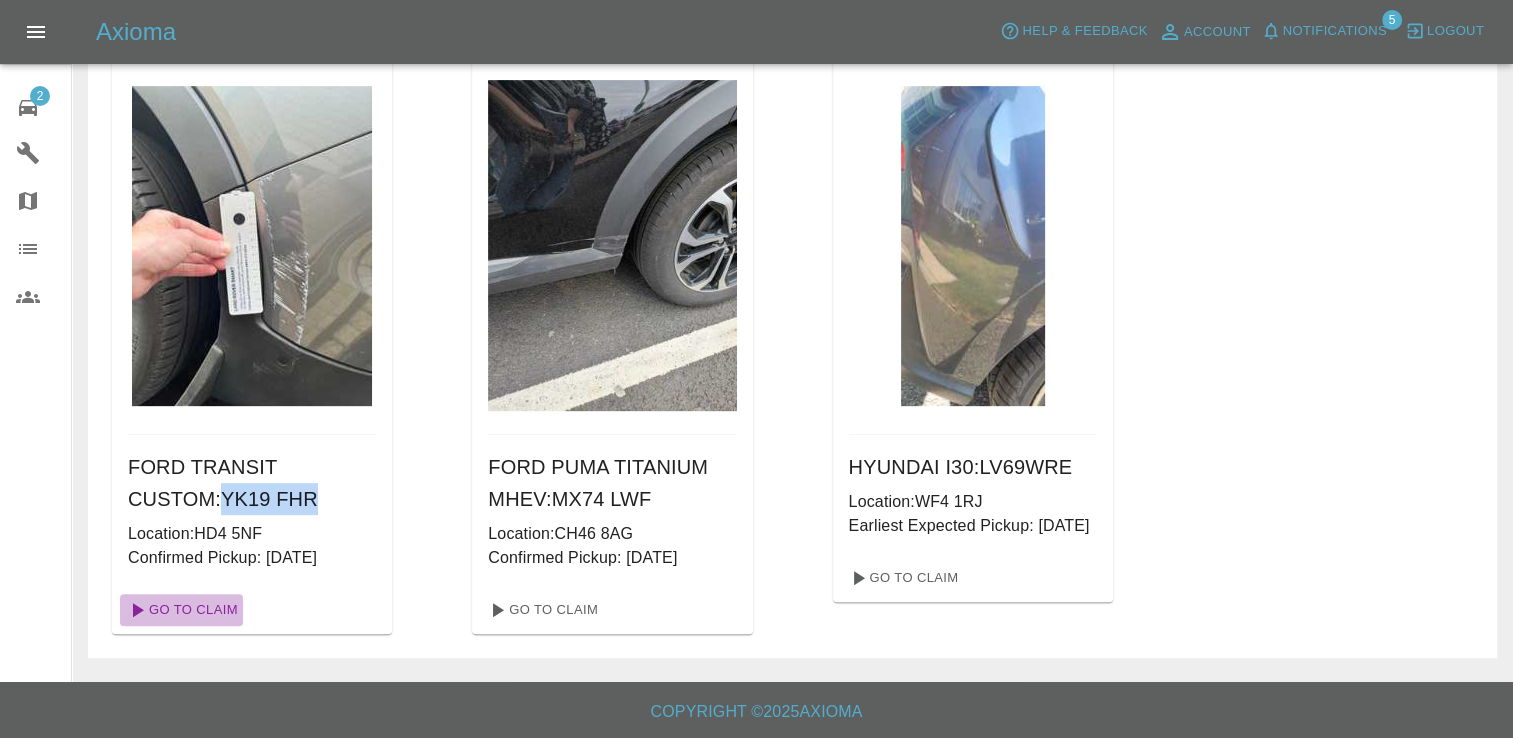 click on "Go To Claim" at bounding box center (181, 610) 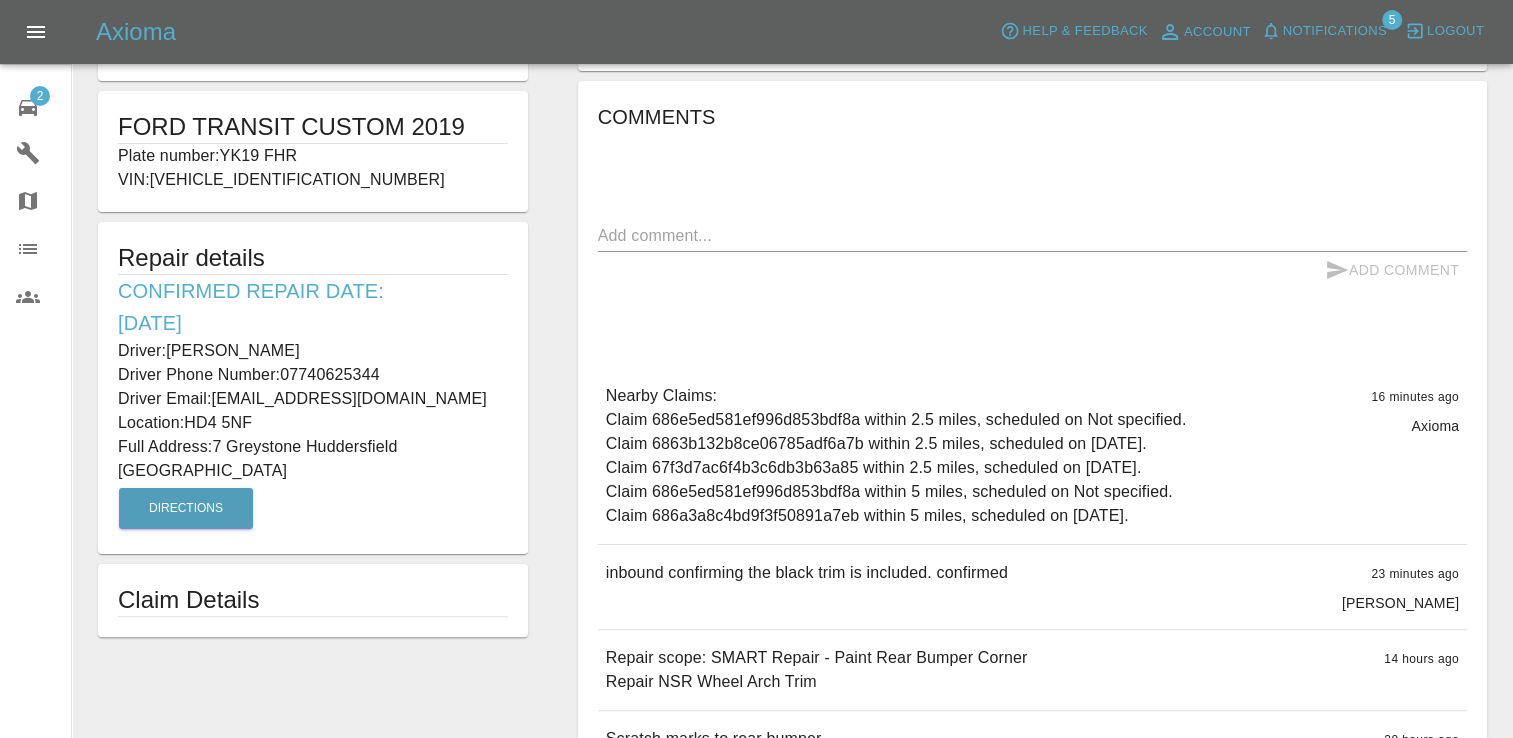 scroll, scrollTop: 348, scrollLeft: 0, axis: vertical 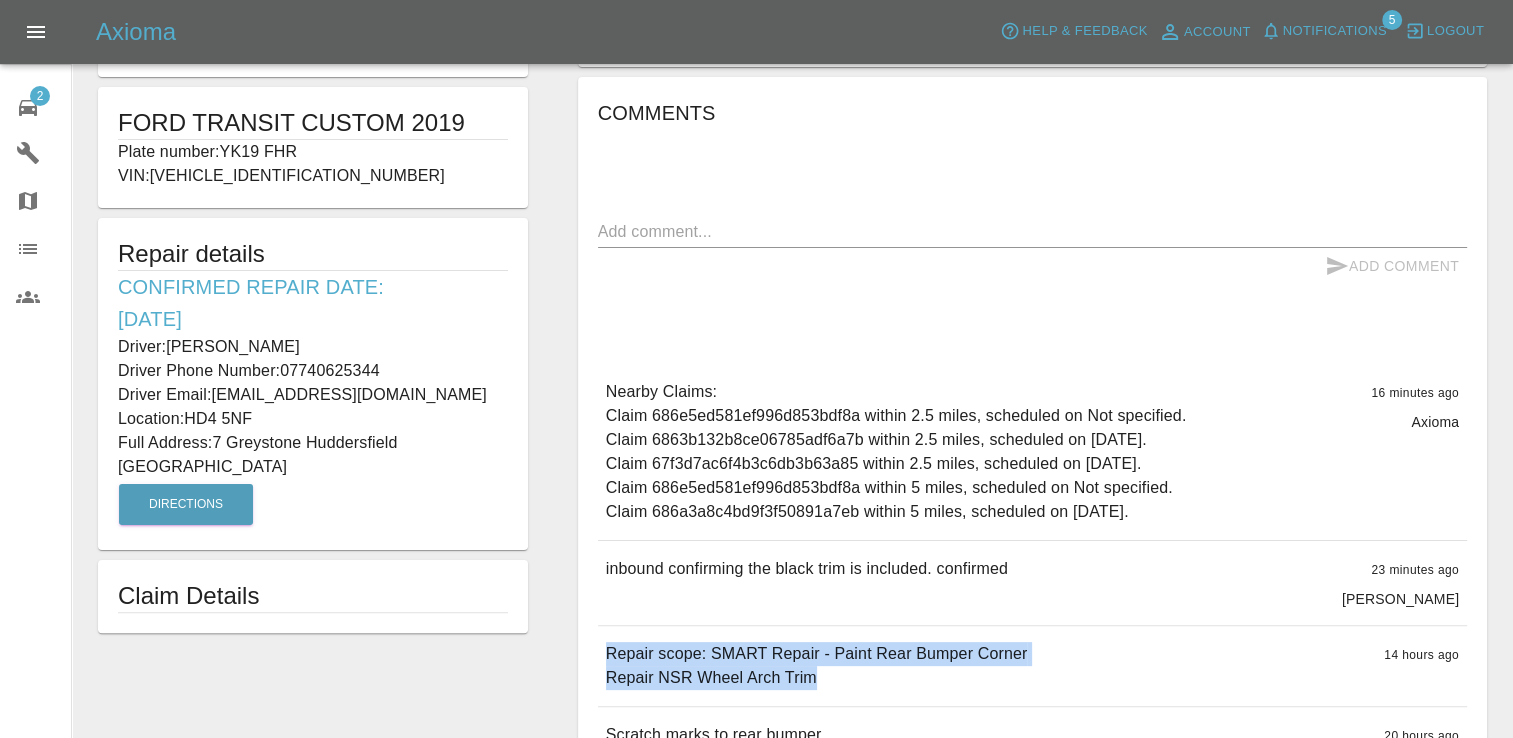 drag, startPoint x: 822, startPoint y: 684, endPoint x: 605, endPoint y: 652, distance: 219.34676 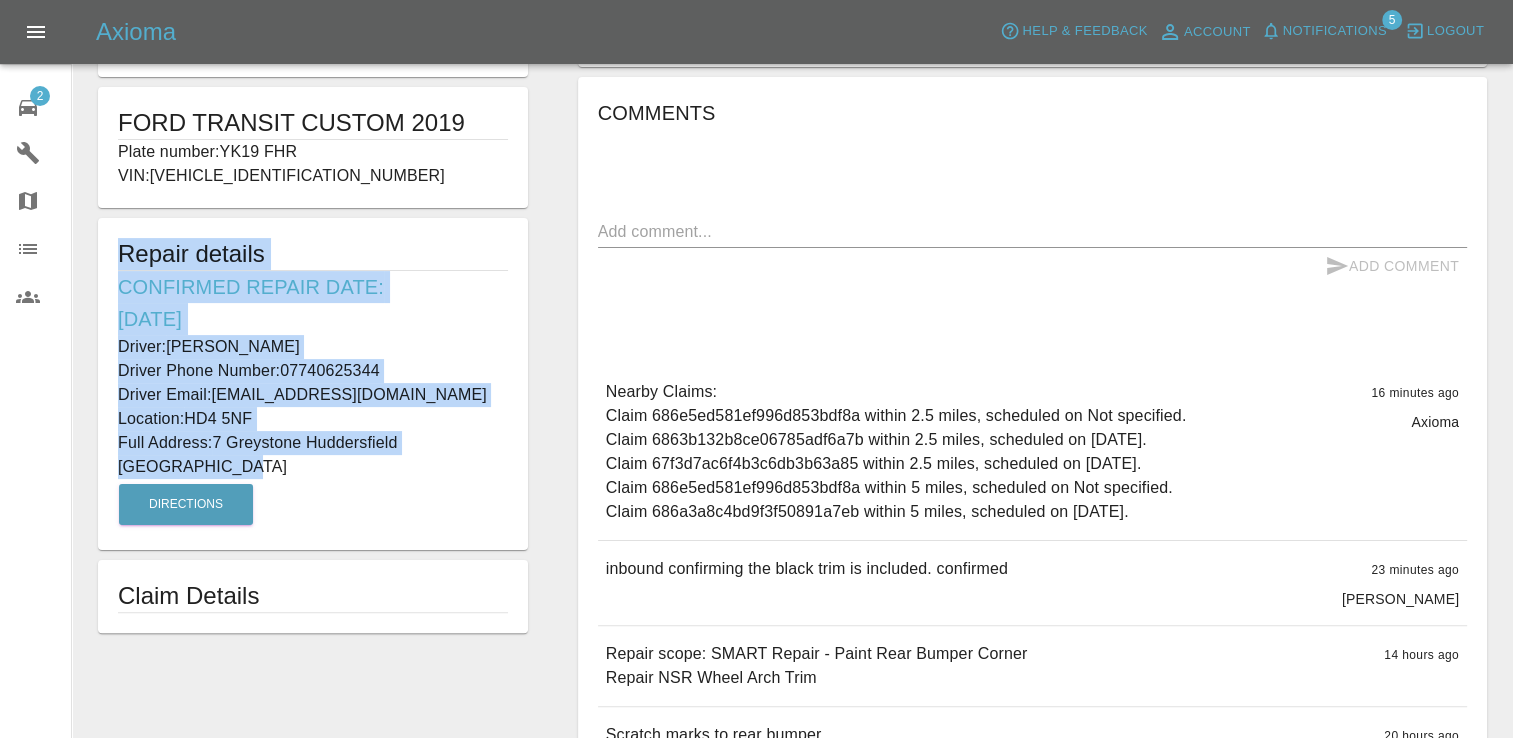 drag, startPoint x: 190, startPoint y: 466, endPoint x: 118, endPoint y: 255, distance: 222.94618 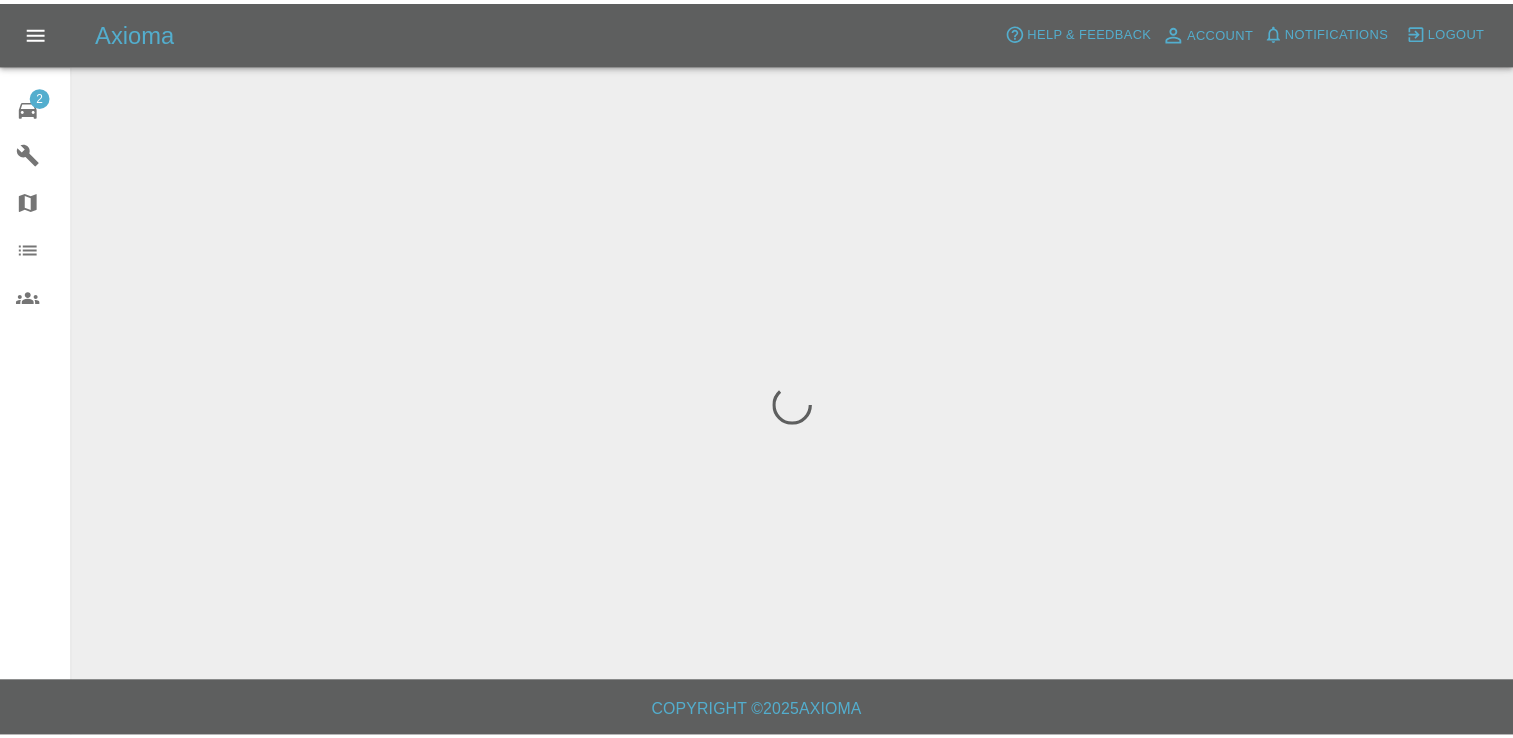 scroll, scrollTop: 0, scrollLeft: 0, axis: both 